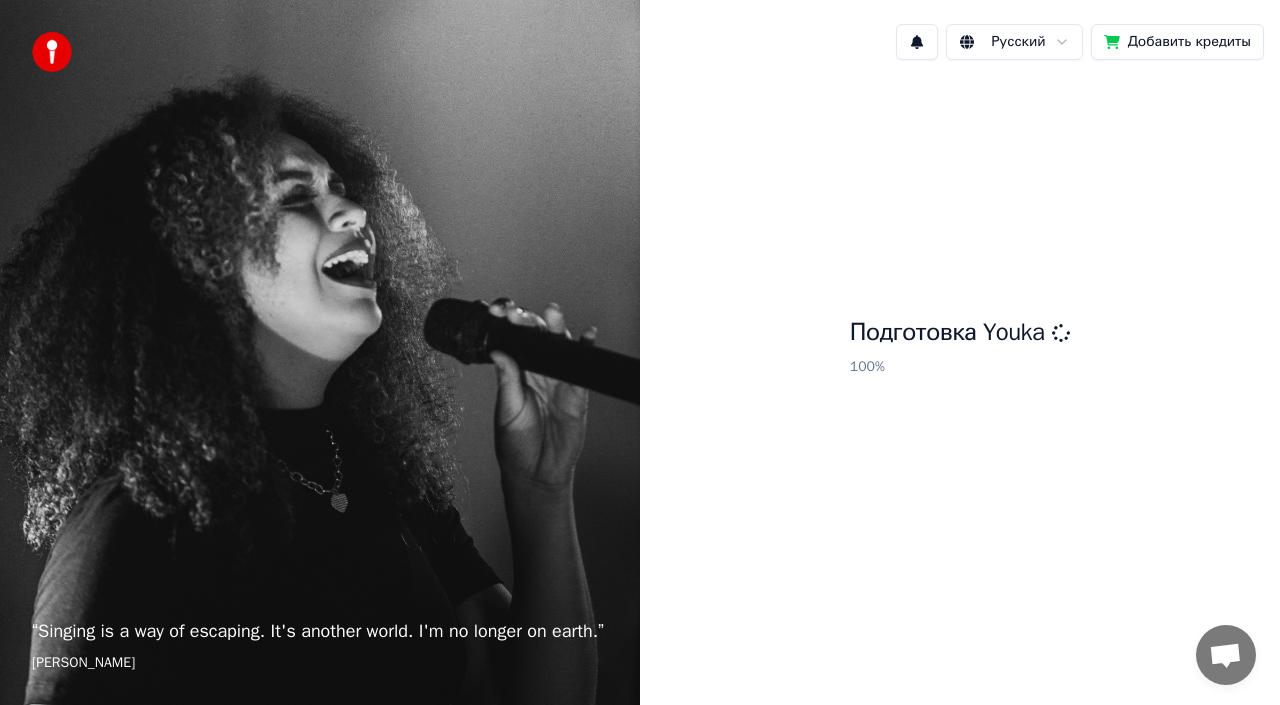 scroll, scrollTop: 0, scrollLeft: 0, axis: both 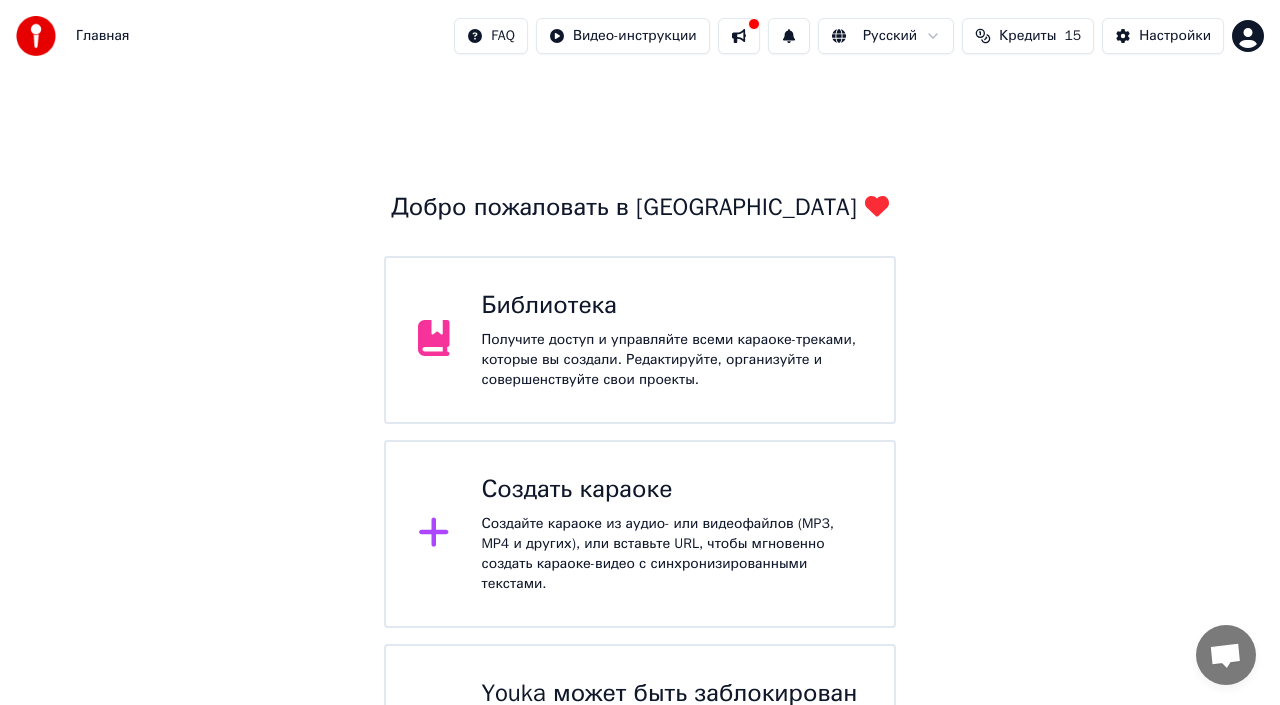 click on "Создайте караоке из аудио- или видеофайлов (MP3, MP4 и других), или вставьте URL, чтобы мгновенно создать караоке-видео с синхронизированными текстами." at bounding box center (672, 554) 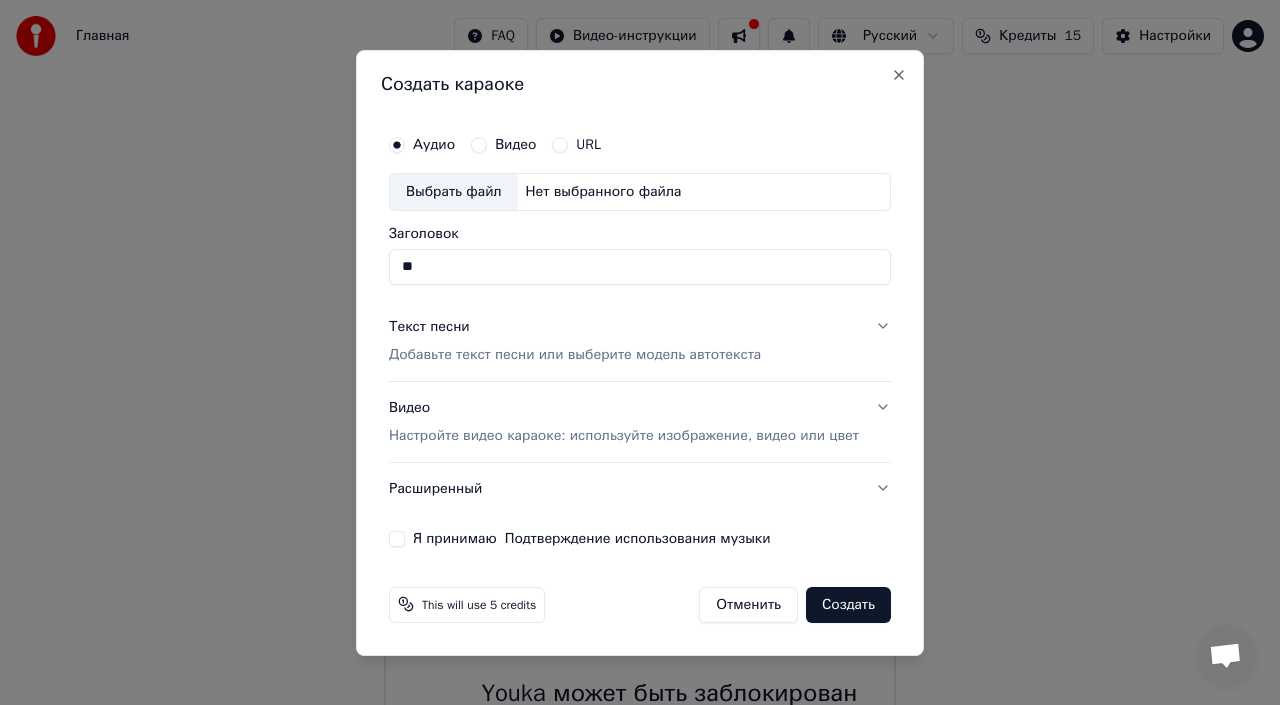type on "*" 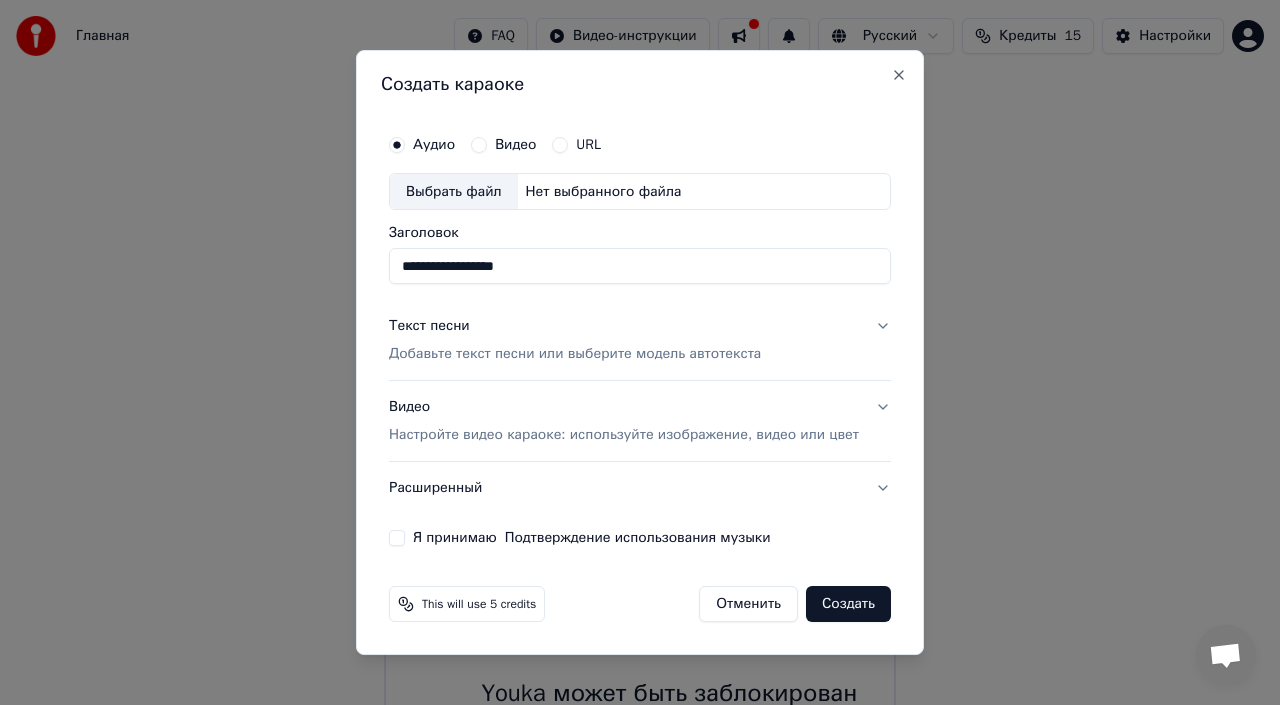 type on "**********" 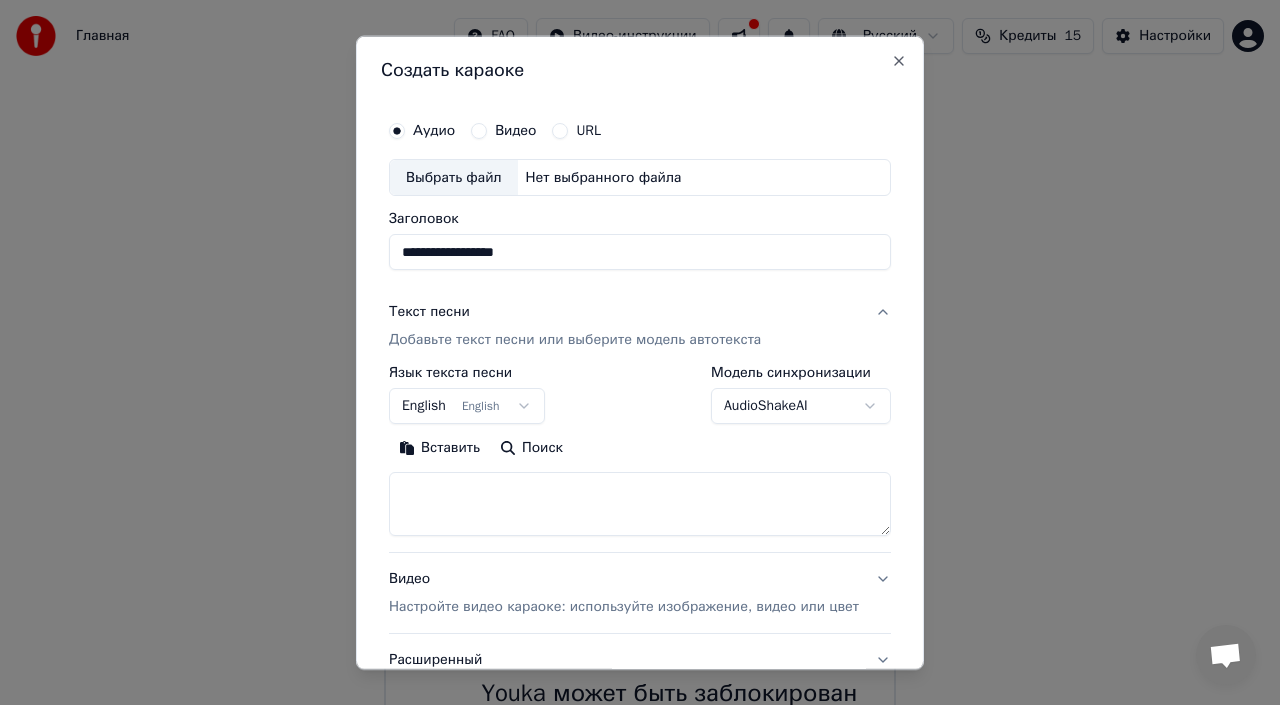 click on "Главная FAQ Видео-инструкции Русский Кредиты 15 Настройки Добро пожаловать в Youka Библиотека Получите доступ и управляйте всеми караоке-треками, которые вы создали. Редактируйте, организуйте и совершенствуйте свои проекты. Создать караоке Создайте караоке из аудио- или видеофайлов (MP3, MP4 и других), или вставьте URL, чтобы мгновенно создать караоке-видео с синхронизированными текстами. Youka может быть заблокирован в [GEOGRAPHIC_DATA] Если у вас возникают проблемы при создании караоке, попробуйте использовать VPN для доступа к Youka.
Создать караоке Аудио Видео URL Заголовок" at bounding box center [640, 412] 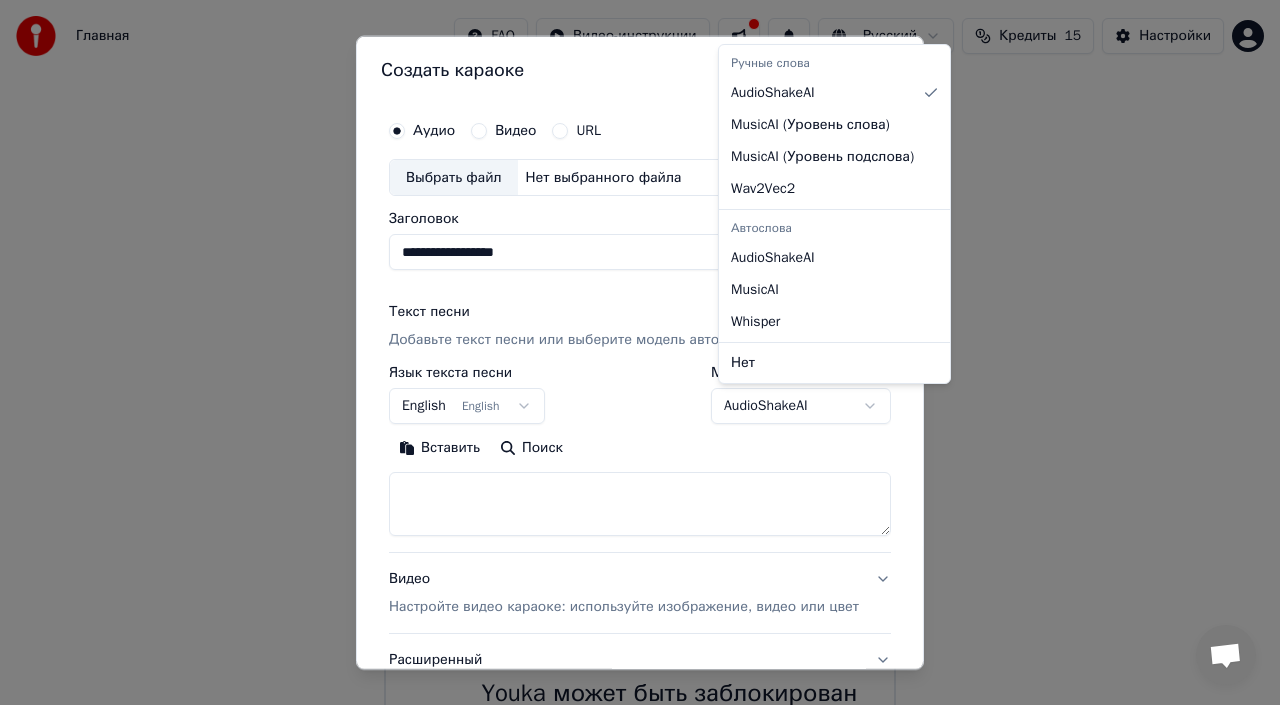 select on "**********" 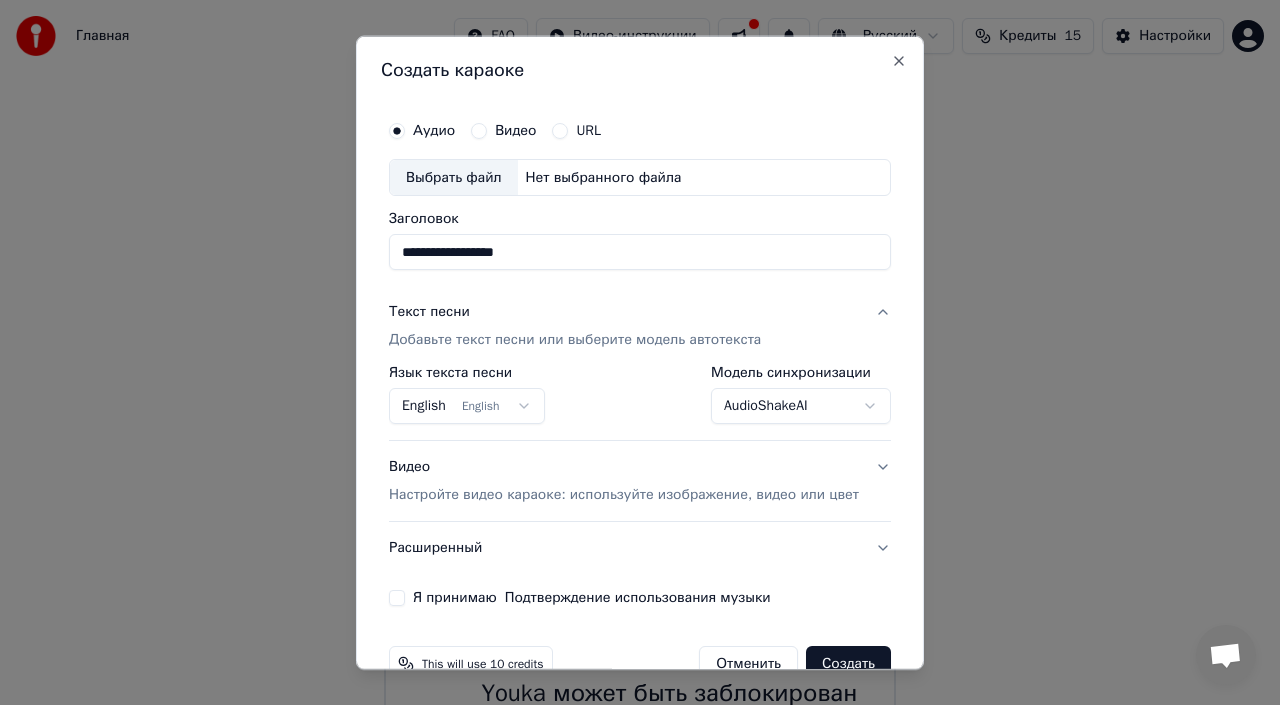 click on "Главная FAQ Видео-инструкции Русский Кредиты 15 Настройки Добро пожаловать в Youka Библиотека Получите доступ и управляйте всеми караоке-треками, которые вы создали. Редактируйте, организуйте и совершенствуйте свои проекты. Создать караоке Создайте караоке из аудио- или видеофайлов (MP3, MP4 и других), или вставьте URL, чтобы мгновенно создать караоке-видео с синхронизированными текстами. Youka может быть заблокирован в [GEOGRAPHIC_DATA] Если у вас возникают проблемы при создании караоке, попробуйте использовать VPN для доступа к Youka.
Создать караоке Аудио Видео URL Заголовок" at bounding box center (640, 412) 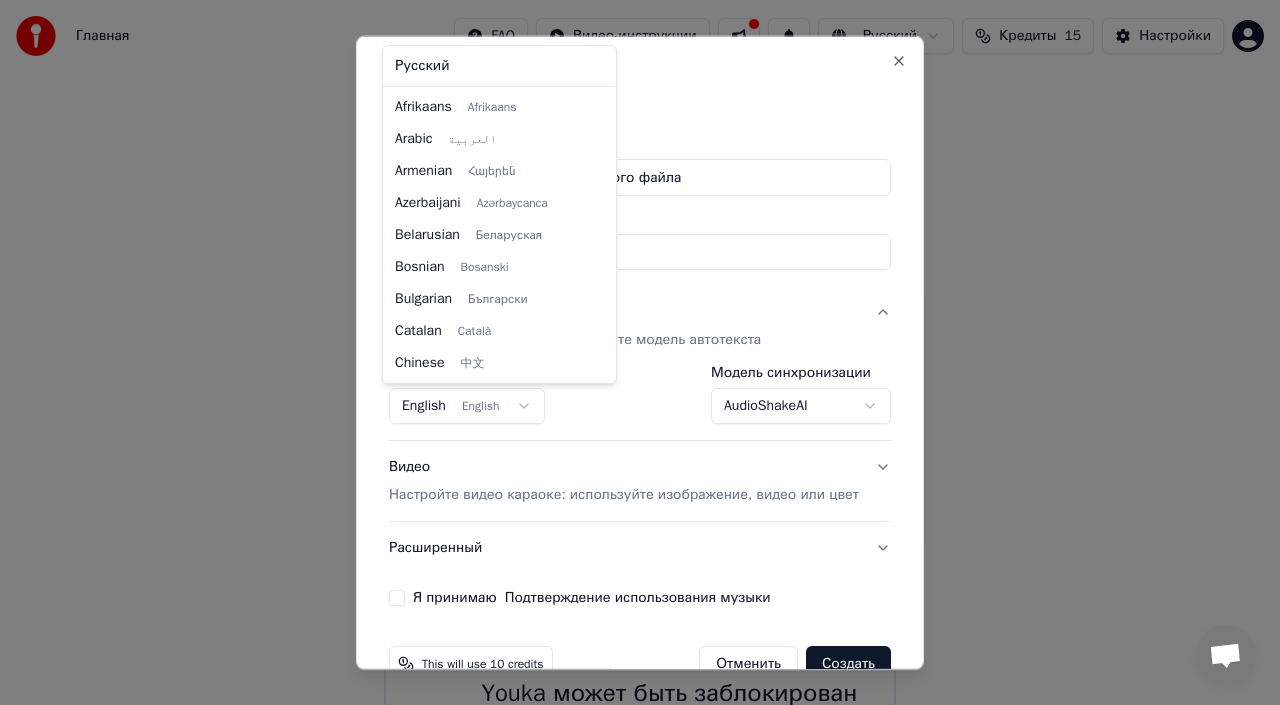 scroll, scrollTop: 160, scrollLeft: 0, axis: vertical 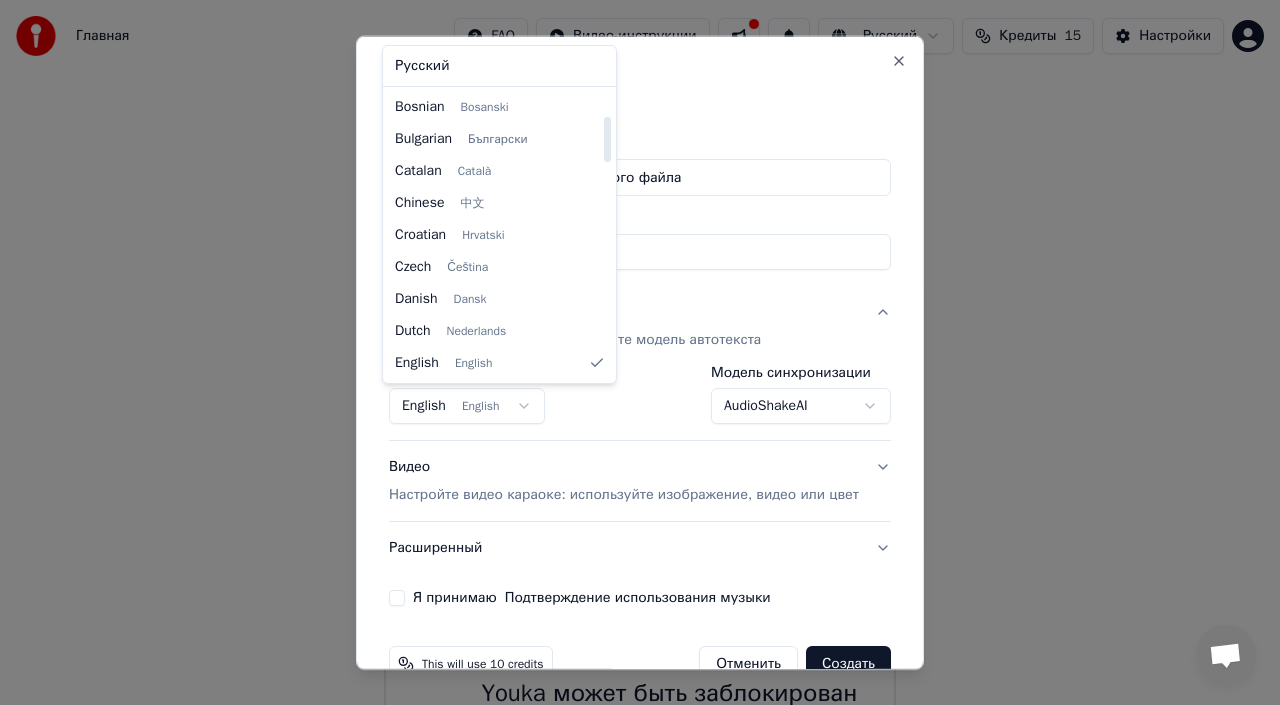 select on "**" 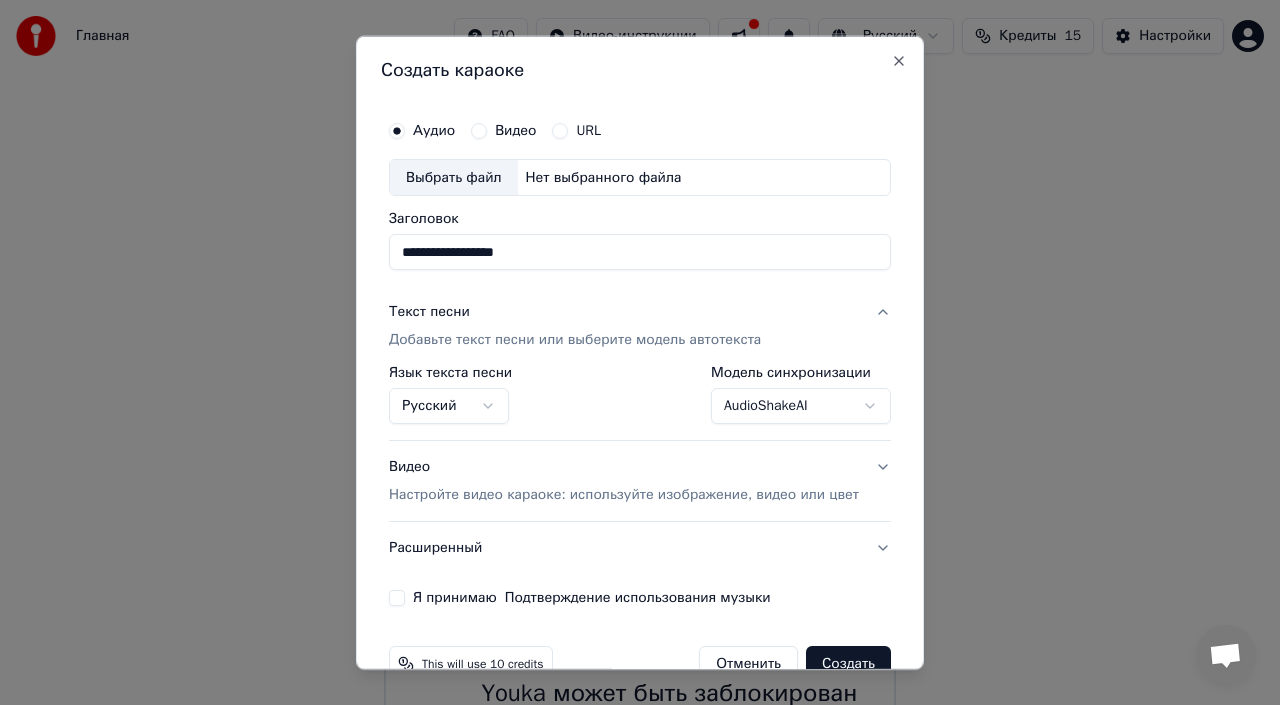 click on "Нет выбранного файла" at bounding box center [604, 177] 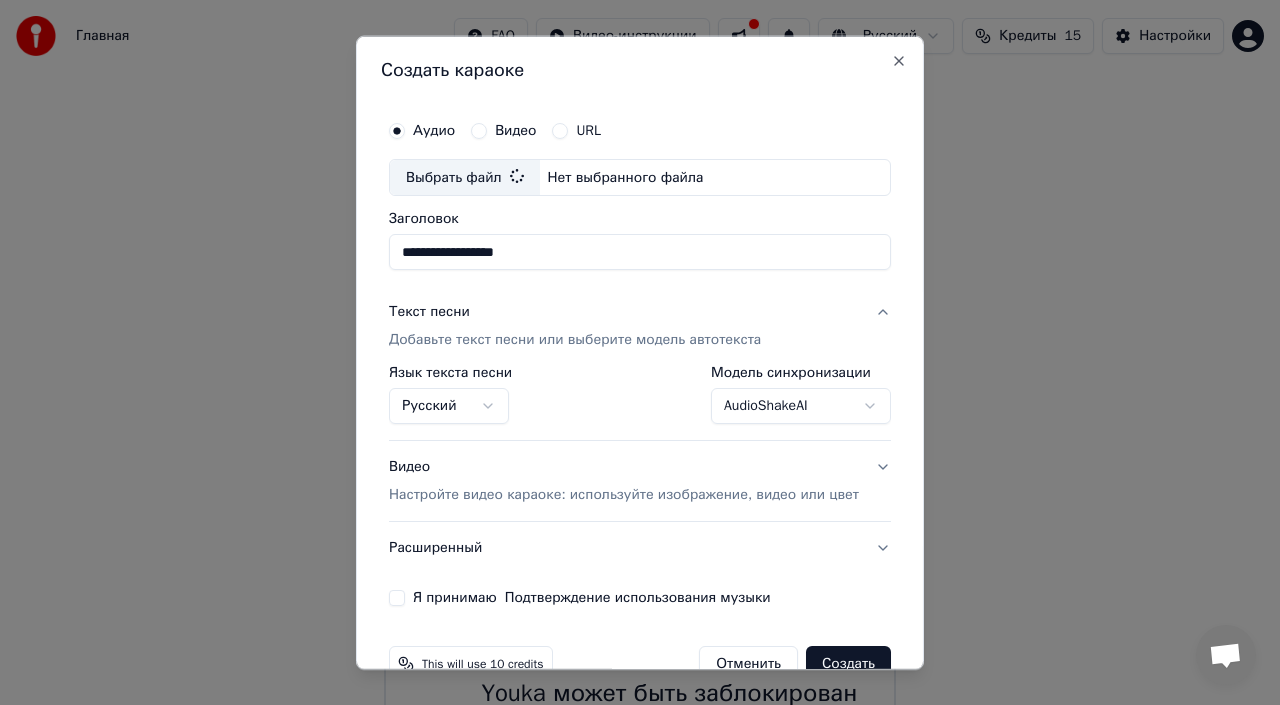 type on "**********" 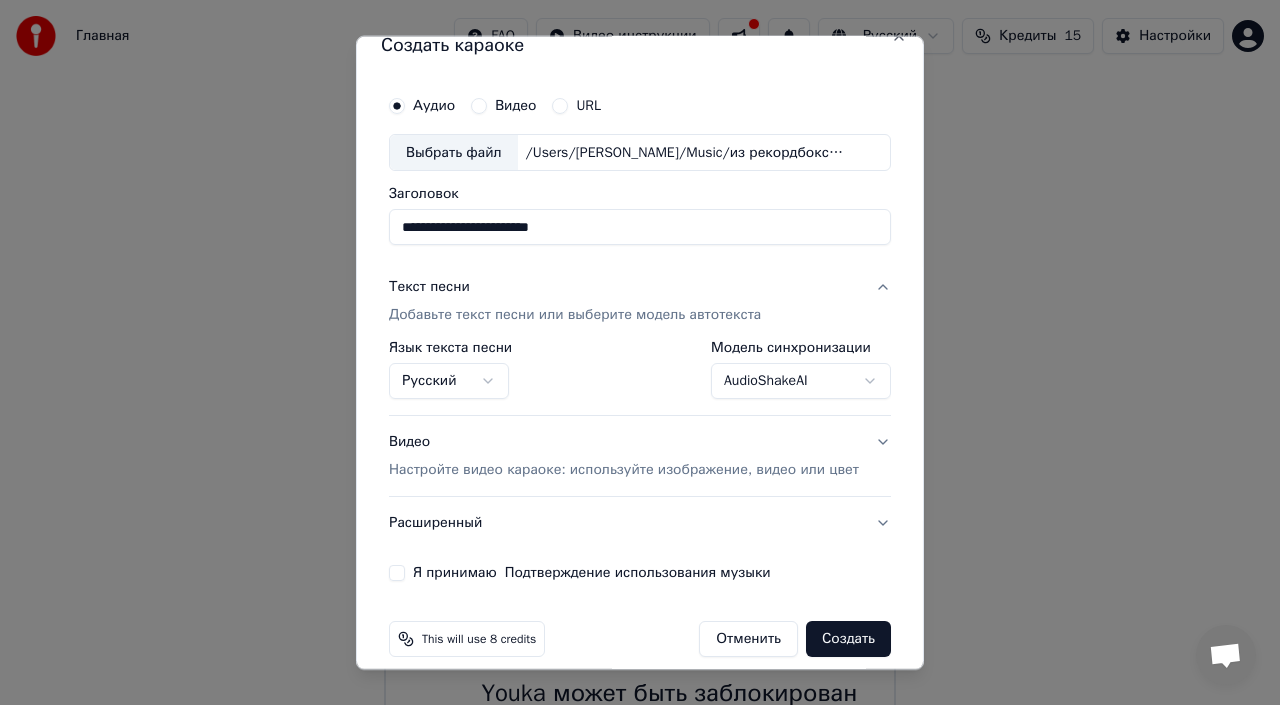 scroll, scrollTop: 45, scrollLeft: 0, axis: vertical 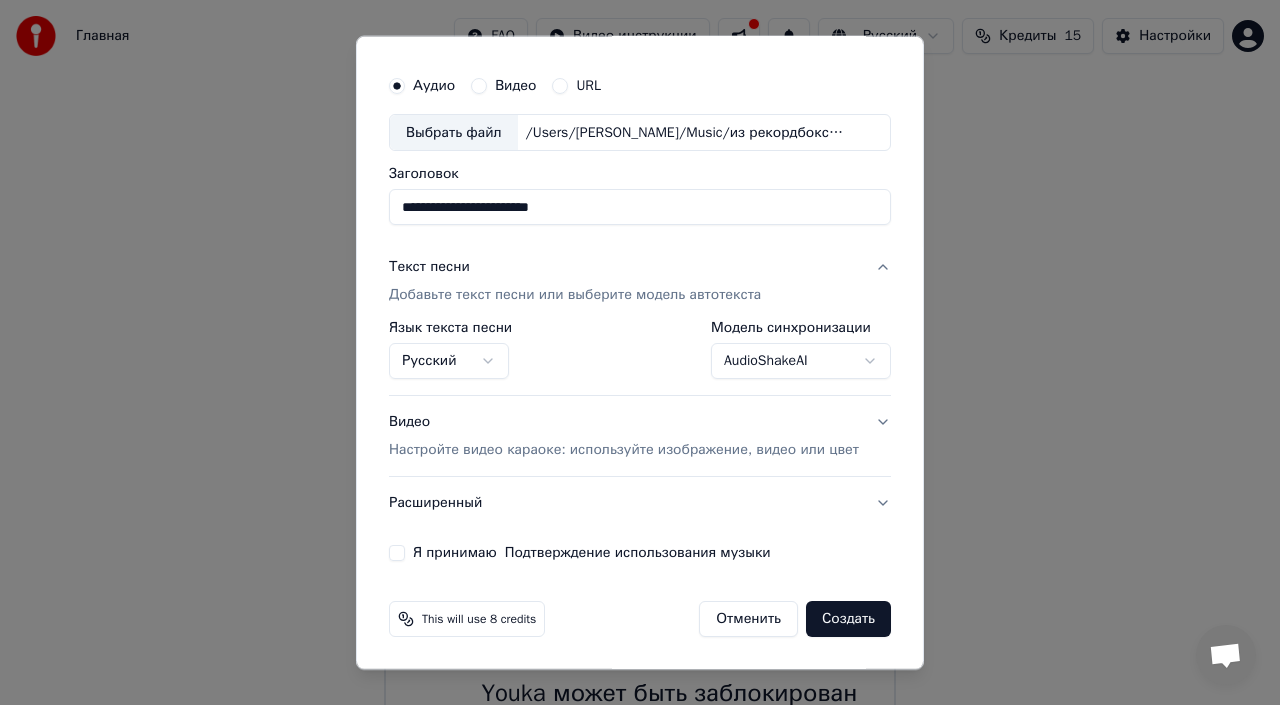 click on "Настройте видео караоке: используйте изображение, видео или цвет" at bounding box center (624, 450) 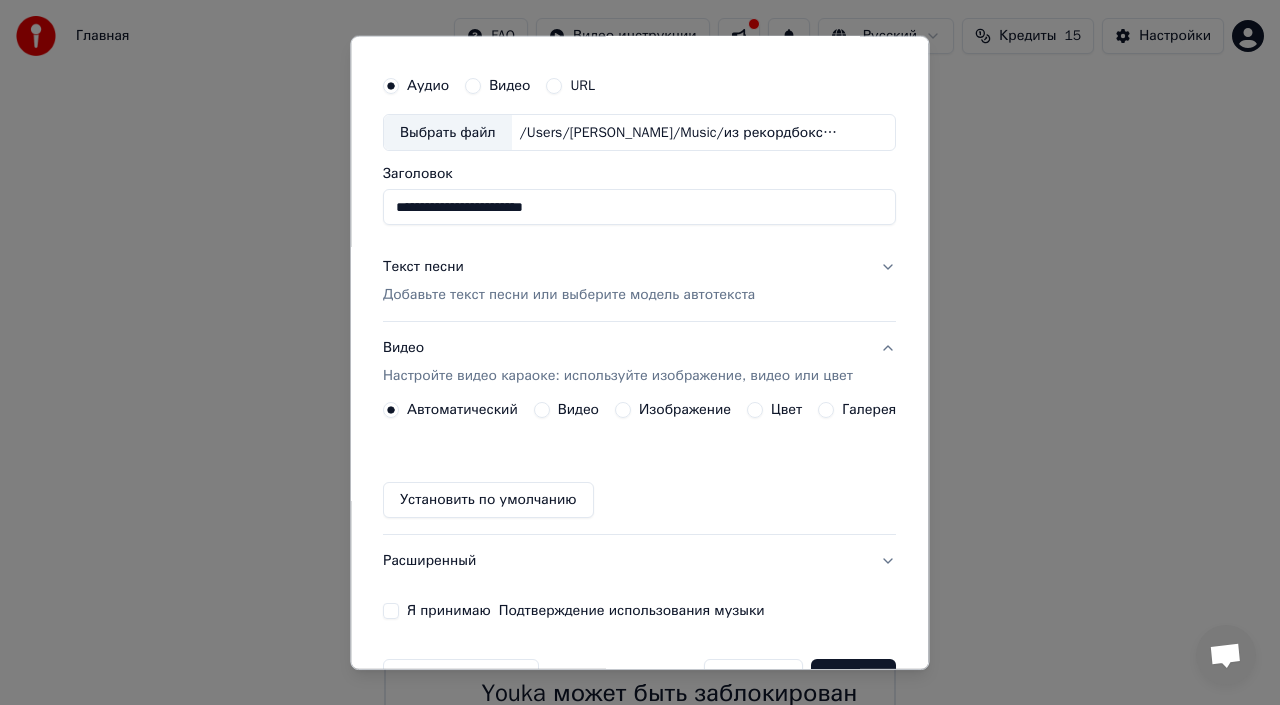 click on "Изображение" at bounding box center [623, 410] 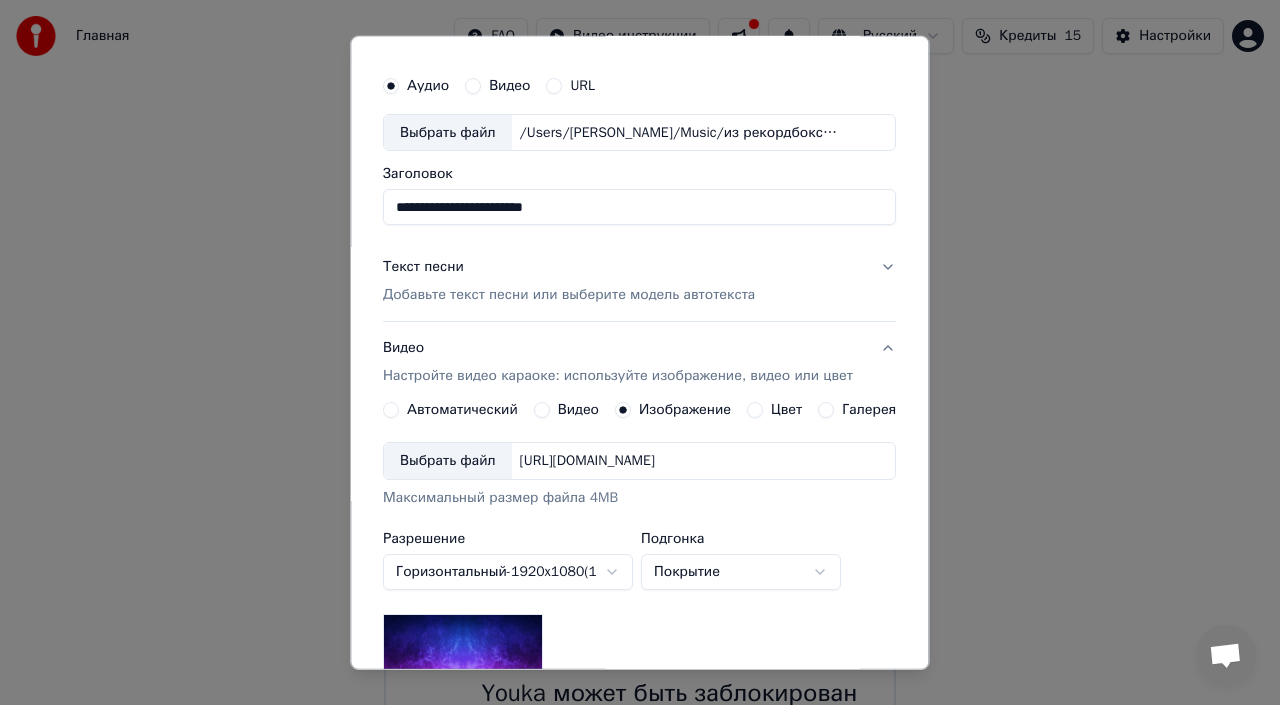 click on "Выбрать файл" at bounding box center (448, 461) 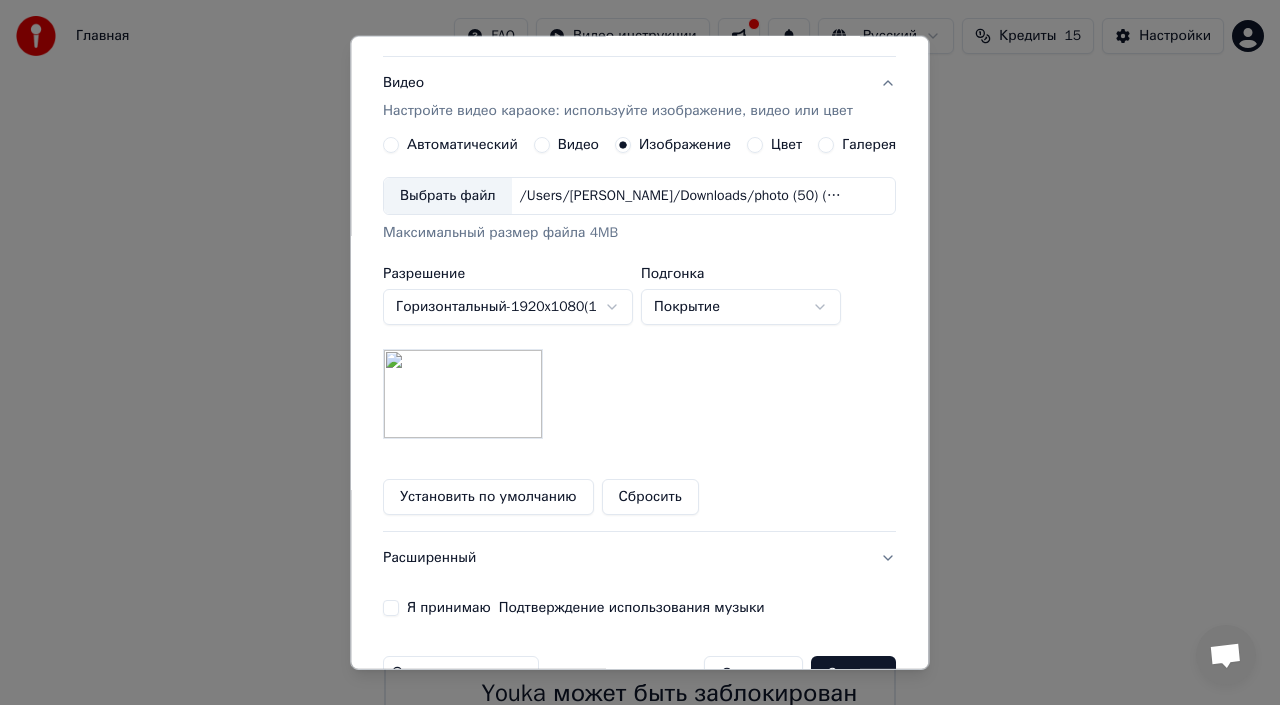 scroll, scrollTop: 365, scrollLeft: 0, axis: vertical 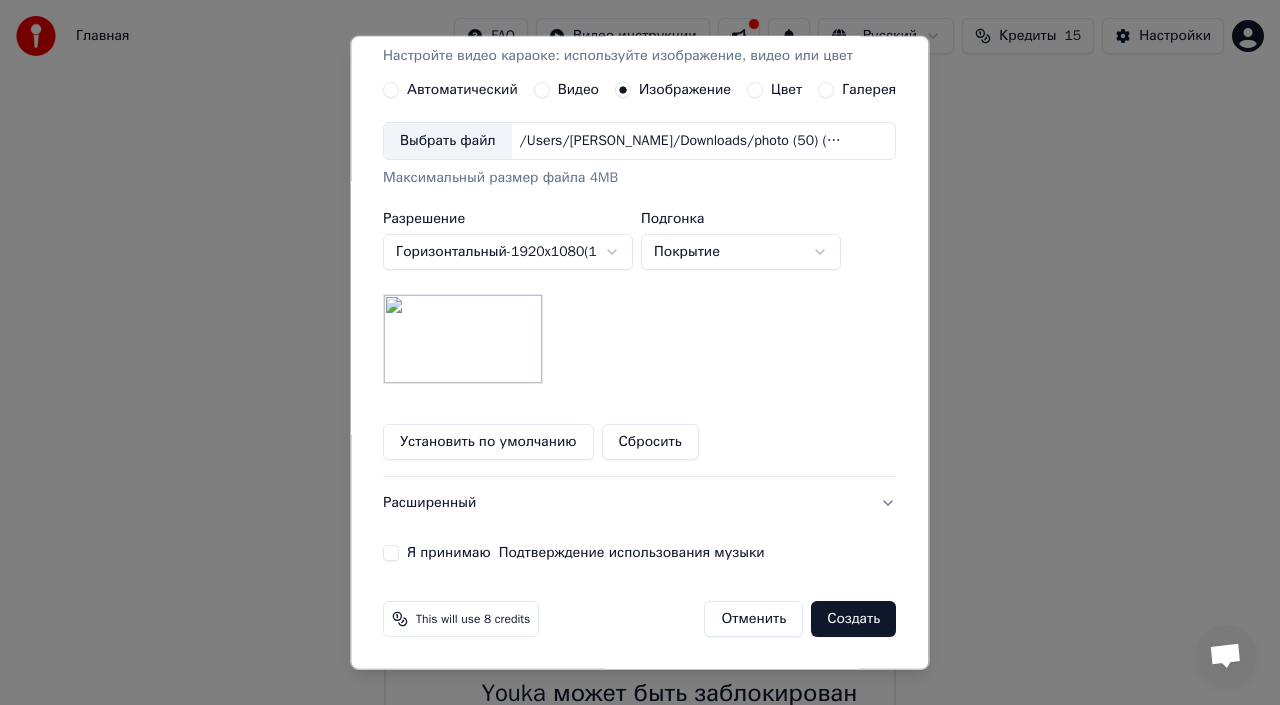 click on "Я принимаю   Подтверждение использования музыки" at bounding box center [391, 553] 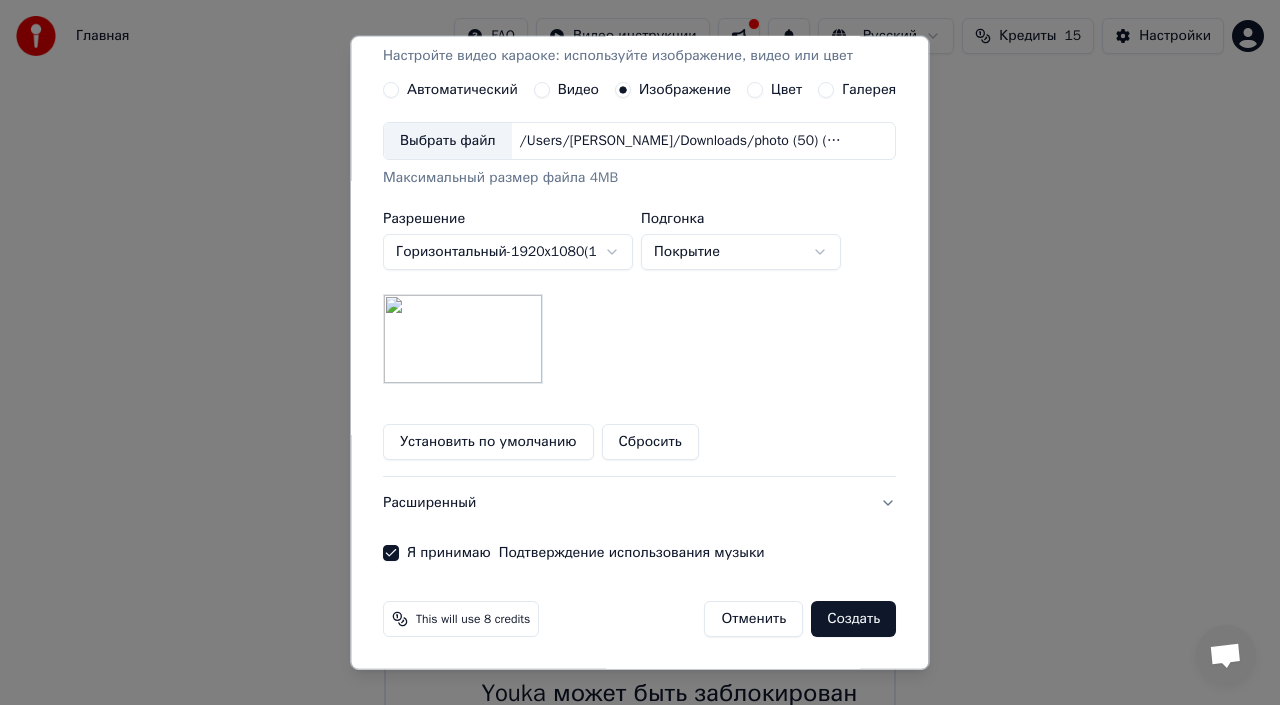 click on "Создать" at bounding box center [854, 619] 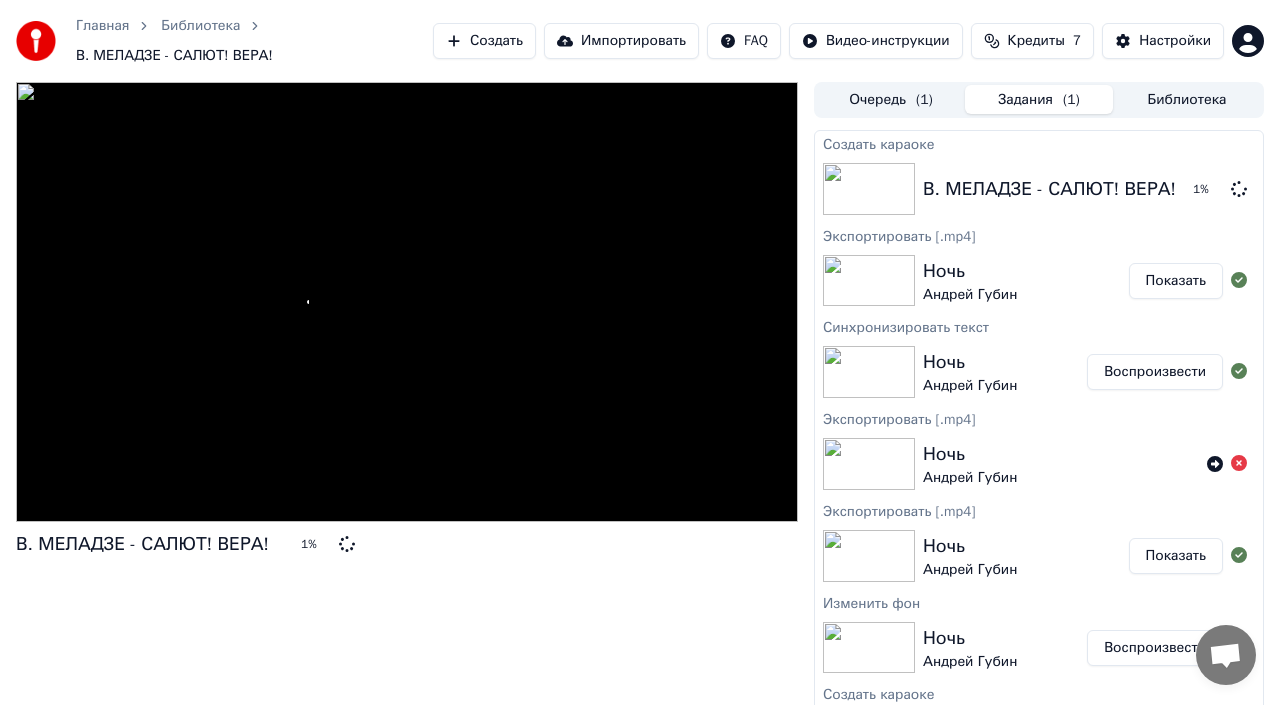 click on "Главная Библиотека [PERSON_NAME] МЕЛАДЗЕ - САЛЮТ! ВЕРА! Создать Импортировать FAQ Видео-инструкции Кредиты 7 Настройки В. МЕЛАДЗЕ - САЛЮТ! ВЕРА! 1 % Очередь ( 1 ) Задания ( 1 ) Библиотека Создать караоке В. МЕЛАДЗЕ - САЛЮТ! ВЕРА! 1 % Экспортировать [.mp4] Ночь Андрей [PERSON_NAME] Показать Синхронизировать текст Ночь Андрей [PERSON_NAME] Экспортировать [.mp4] Ночь Андрей Губин Экспортировать [.mp4] Ночь Андрей [PERSON_NAME] Показать Изменить фон Ночь Андрей Губин Воспроизвести Создать караоке Андрей Губин Ночь Воспроизвести
/Users/timur/Downloads/Youka/Андрей Губин Ночь.mp4" at bounding box center (640, 352) 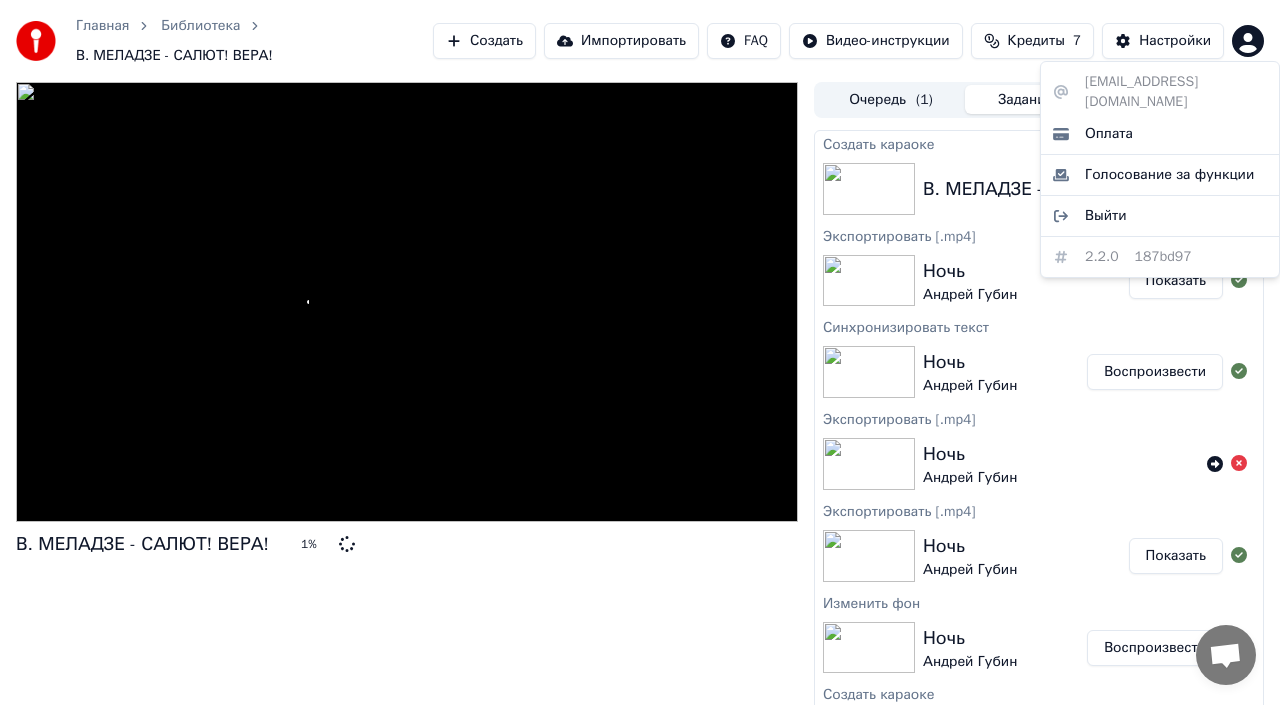 click on "Главная Библиотека [PERSON_NAME] МЕЛАДЗЕ - САЛЮТ! ВЕРА! Создать Импортировать FAQ Видео-инструкции Кредиты 7 Настройки В. МЕЛАДЗЕ - САЛЮТ! ВЕРА! 1 % Очередь ( 1 ) Задания ( 1 ) Библиотека Создать караоке В. МЕЛАДЗЕ - САЛЮТ! ВЕРА! 1 % Экспортировать [.mp4] Ночь Андрей [PERSON_NAME] Показать Синхронизировать текст Ночь Андрей [PERSON_NAME] Экспортировать [.mp4] Ночь Андрей Губин Экспортировать [.mp4] Ночь Андрей [PERSON_NAME] Показать Изменить фон Ночь Андрей [PERSON_NAME] Создать караоке Андрей Губин Ночь Воспроизвести
[EMAIL_ADDRESS][DOMAIN_NAME] Оплата Голосование за функции Выйти 2.2.0 187bd97" at bounding box center (640, 352) 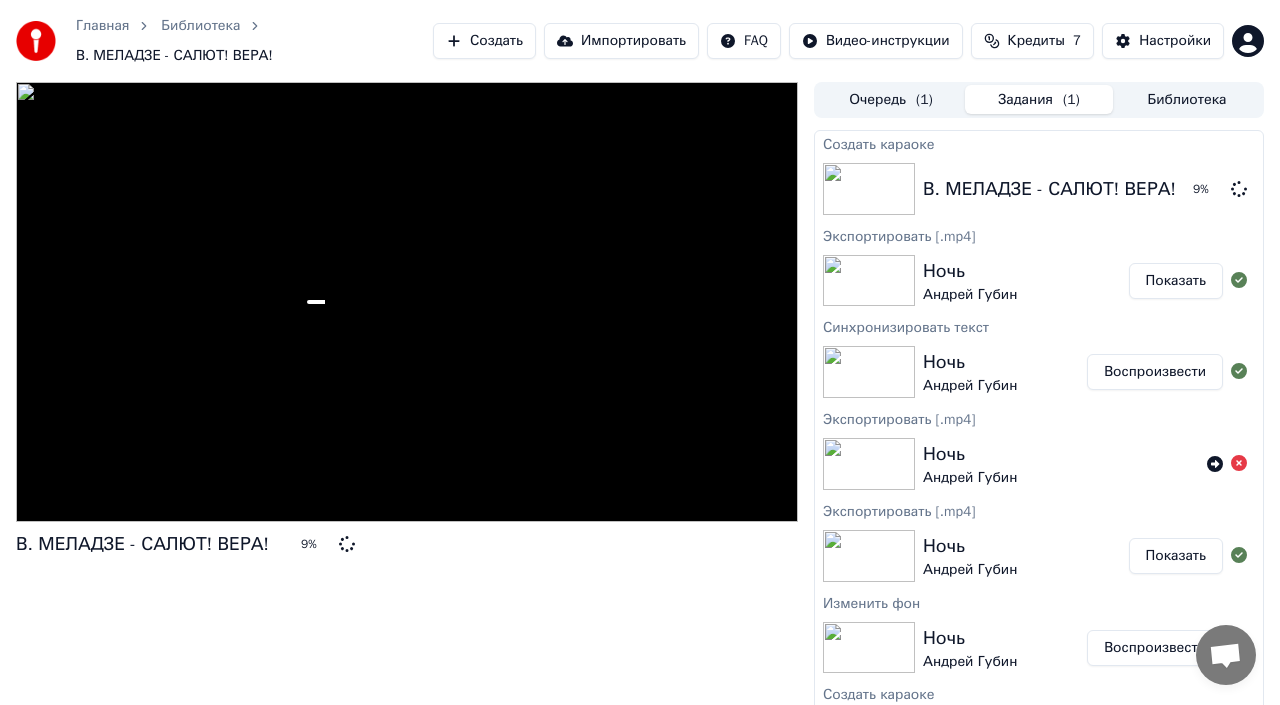 click on "Главная Библиотека [PERSON_NAME] МЕЛАДЗЕ - САЛЮТ! ВЕРА! Создать Импортировать FAQ Видео-инструкции Кредиты 7 Настройки В. МЕЛАДЗЕ - САЛЮТ! ВЕРА! 9 % Очередь ( 1 ) Задания ( 1 ) Библиотека Создать караоке В. МЕЛАДЗЕ - САЛЮТ! ВЕРА! 9 % Экспортировать [.mp4] Ночь Андрей [PERSON_NAME] Показать Синхронизировать текст Ночь Андрей [PERSON_NAME] Экспортировать [.mp4] Ночь Андрей Губин Экспортировать [.mp4] Ночь Андрей [PERSON_NAME] Показать Изменить фон Ночь Андрей Губин Воспроизвести Создать караоке Андрей Губин Ночь Воспроизвести" at bounding box center [640, 352] 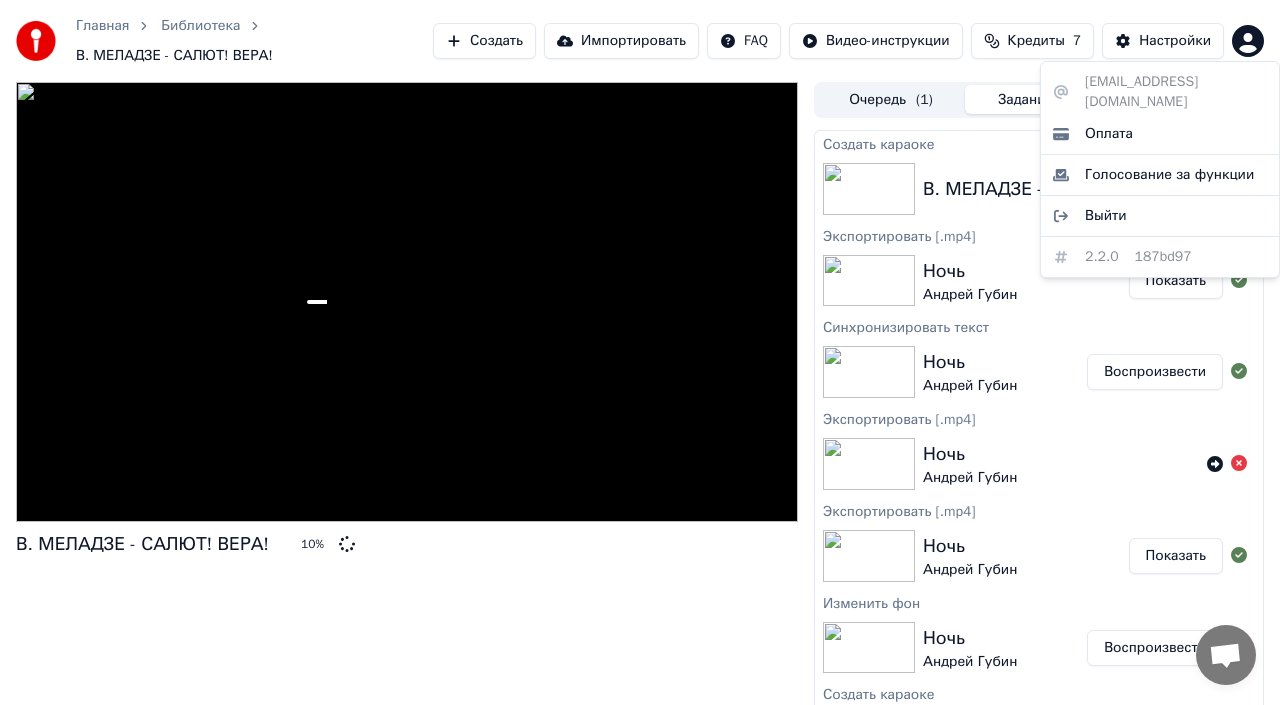 click on "Главная Библиотека [PERSON_NAME] МЕЛАДЗЕ - САЛЮТ! ВЕРА! Создать Импортировать FAQ Видео-инструкции Кредиты 7 Настройки В. МЕЛАДЗЕ - САЛЮТ! ВЕРА! 10 % Очередь ( 1 ) Задания ( 1 ) Библиотека Создать караоке В. МЕЛАДЗЕ - САЛЮТ! ВЕРА! 10 % Экспортировать [.mp4] Ночь Андрей [PERSON_NAME] Показать Синхронизировать текст Ночь Андрей [PERSON_NAME] Экспортировать [.mp4] Ночь Андрей Губин Экспортировать [.mp4] Ночь Андрей [PERSON_NAME] Показать Изменить фон Ночь Андрей [PERSON_NAME] Создать караоке Андрей Губин Ночь Воспроизвести
[EMAIL_ADDRESS][DOMAIN_NAME] Оплата Голосование за функции Выйти 2.2.0 187bd97" at bounding box center (640, 352) 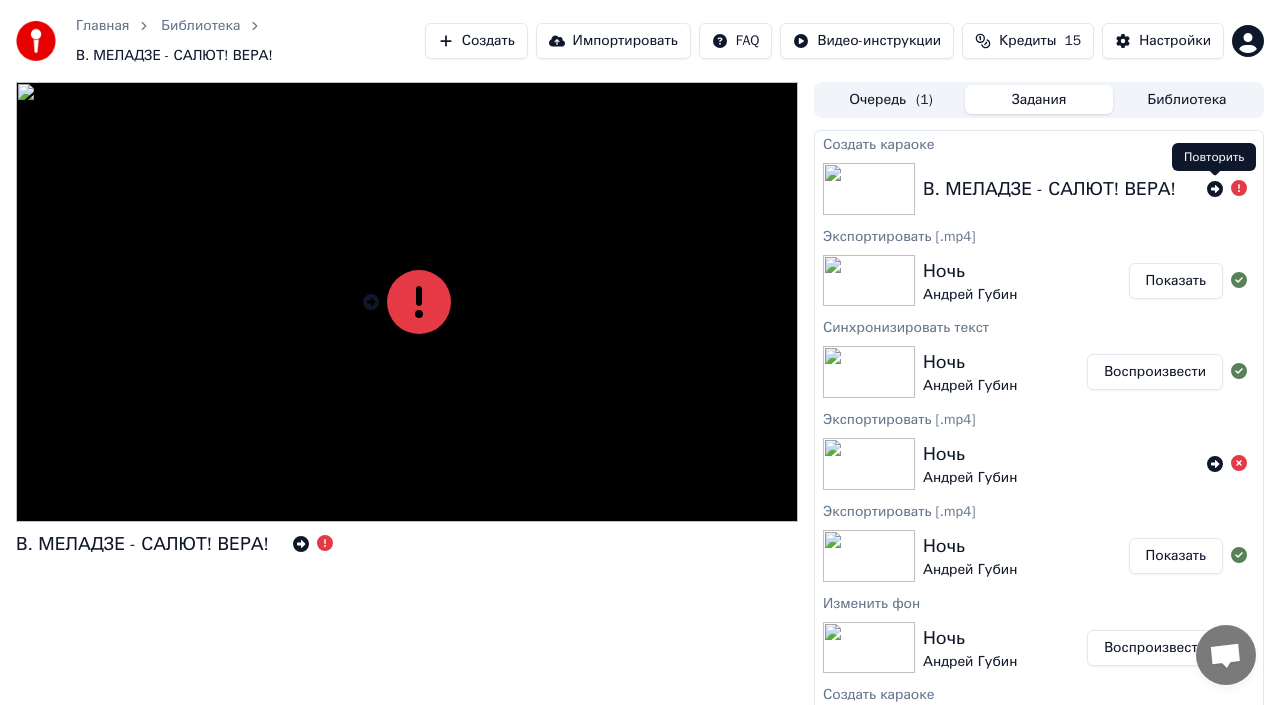 click 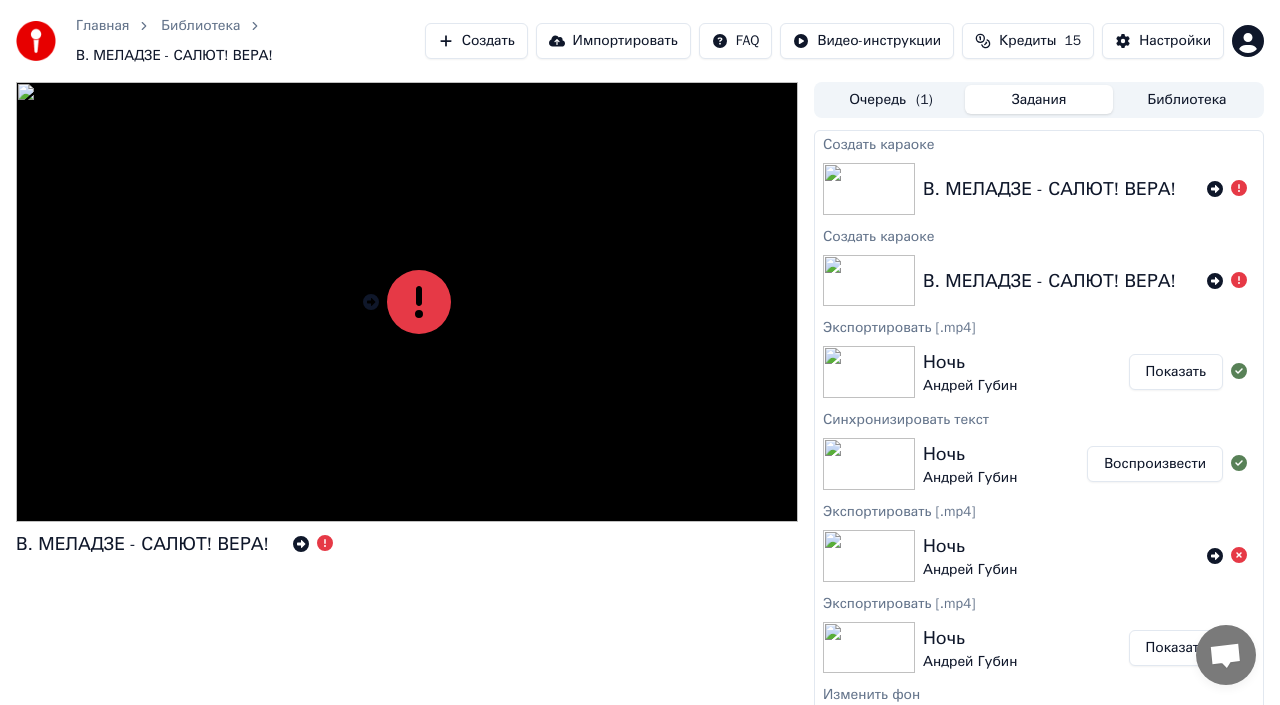 click on "В. МЕЛАДЗЕ - САЛЮТ! ВЕРА!" at bounding box center [1049, 189] 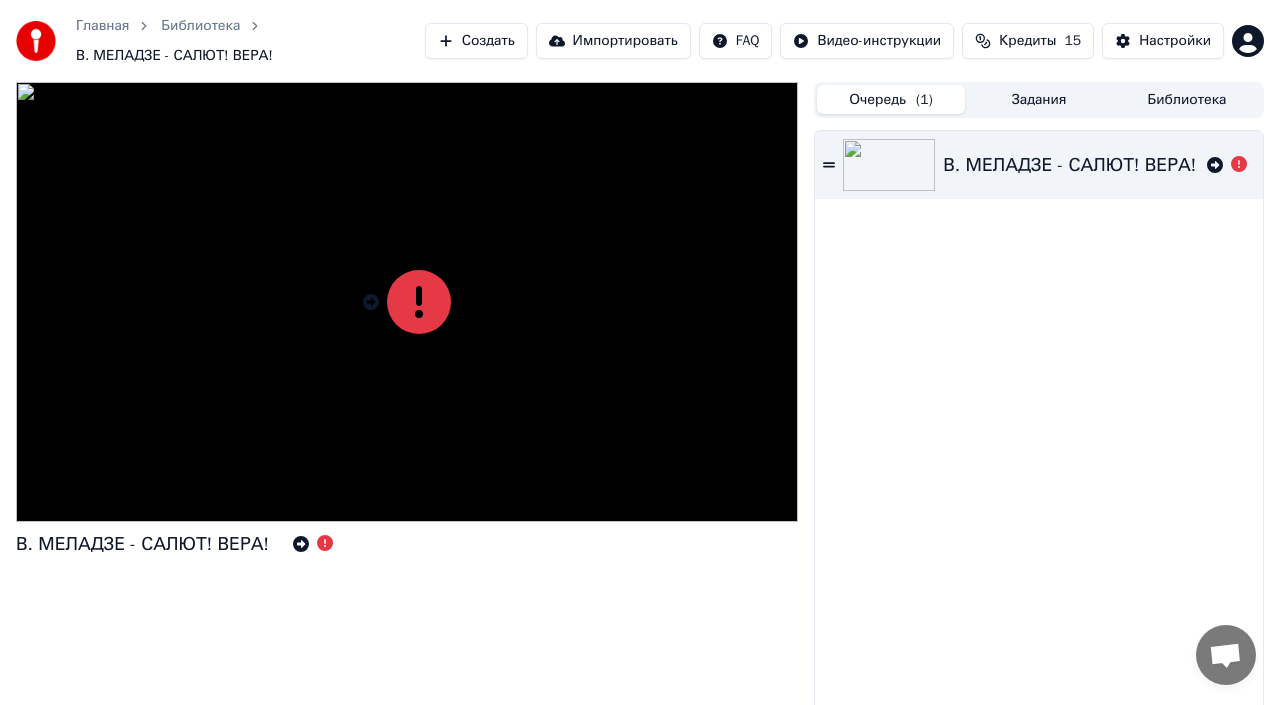 click on "Очередь ( 1 )" at bounding box center [891, 99] 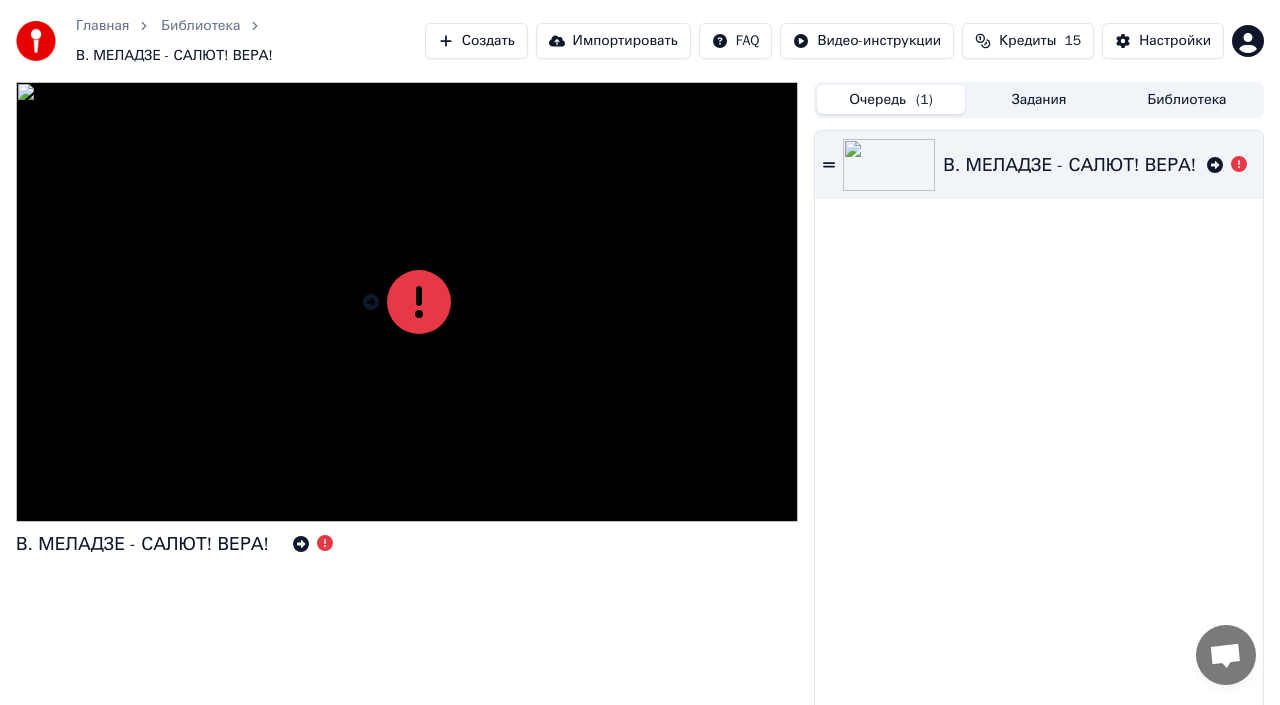 click 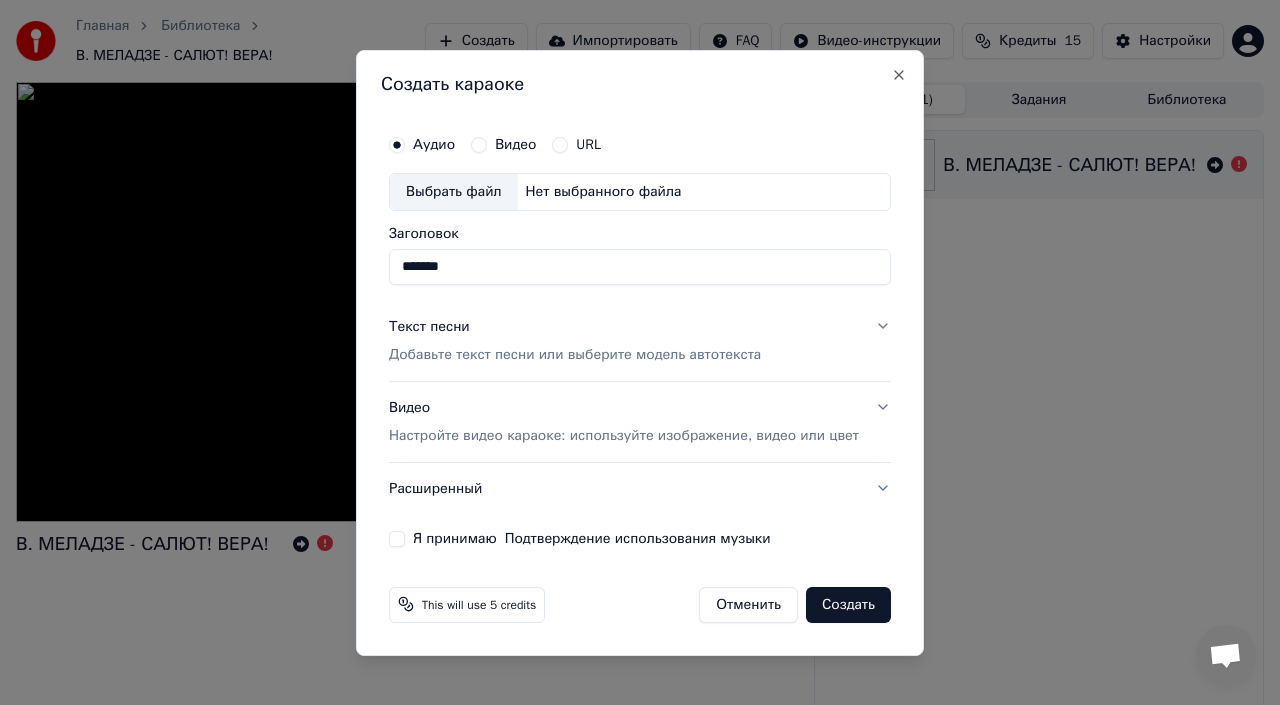click on "Нет выбранного файла" at bounding box center (604, 192) 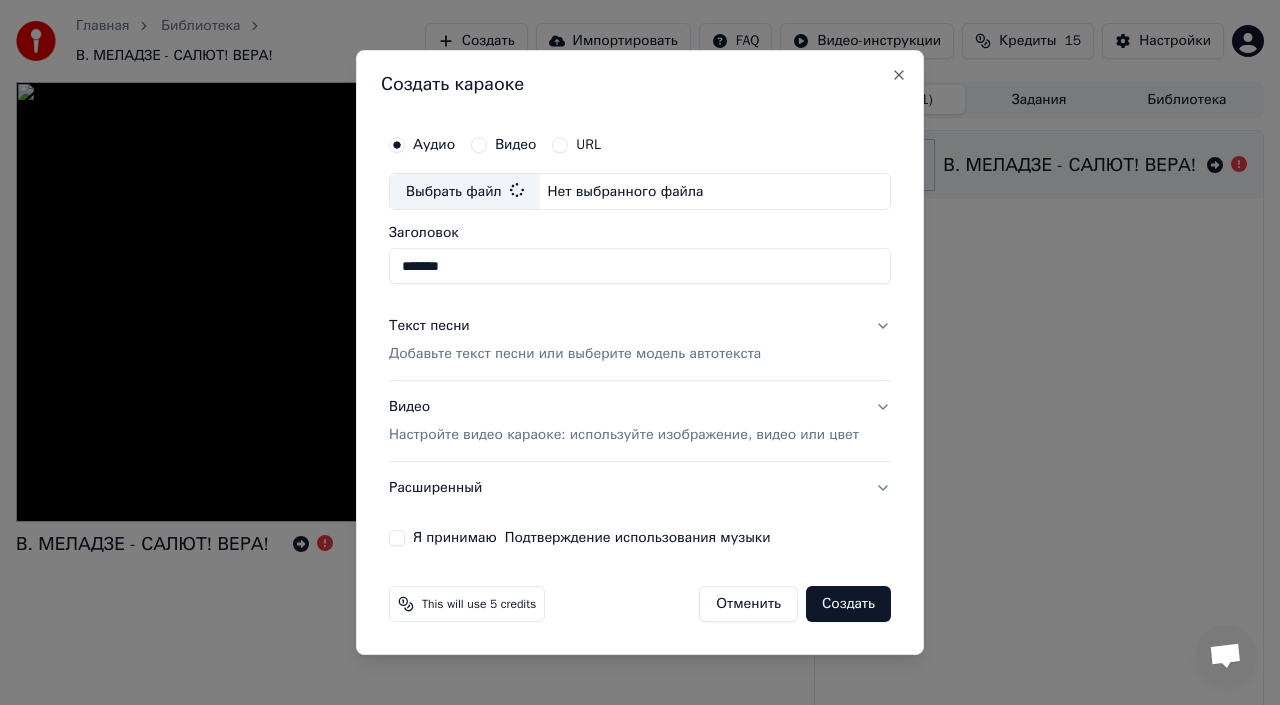 type on "**********" 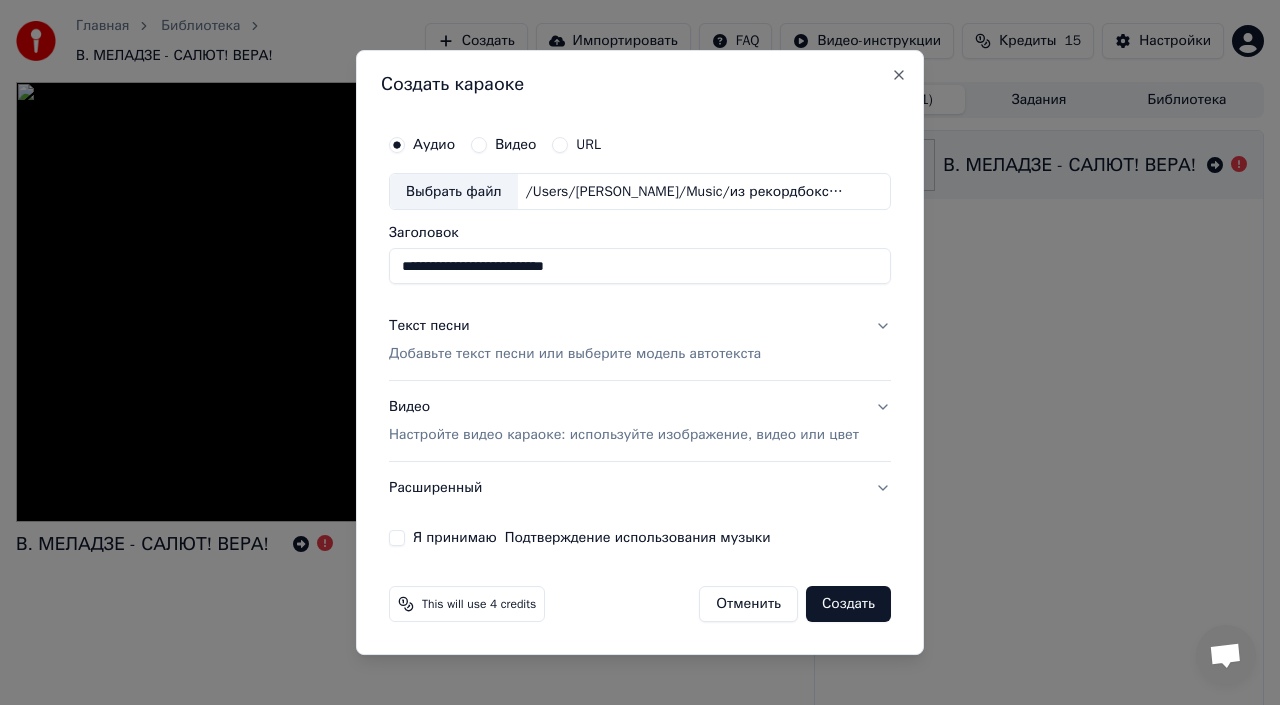 click on "Добавьте текст песни или выберите модель автотекста" at bounding box center [575, 355] 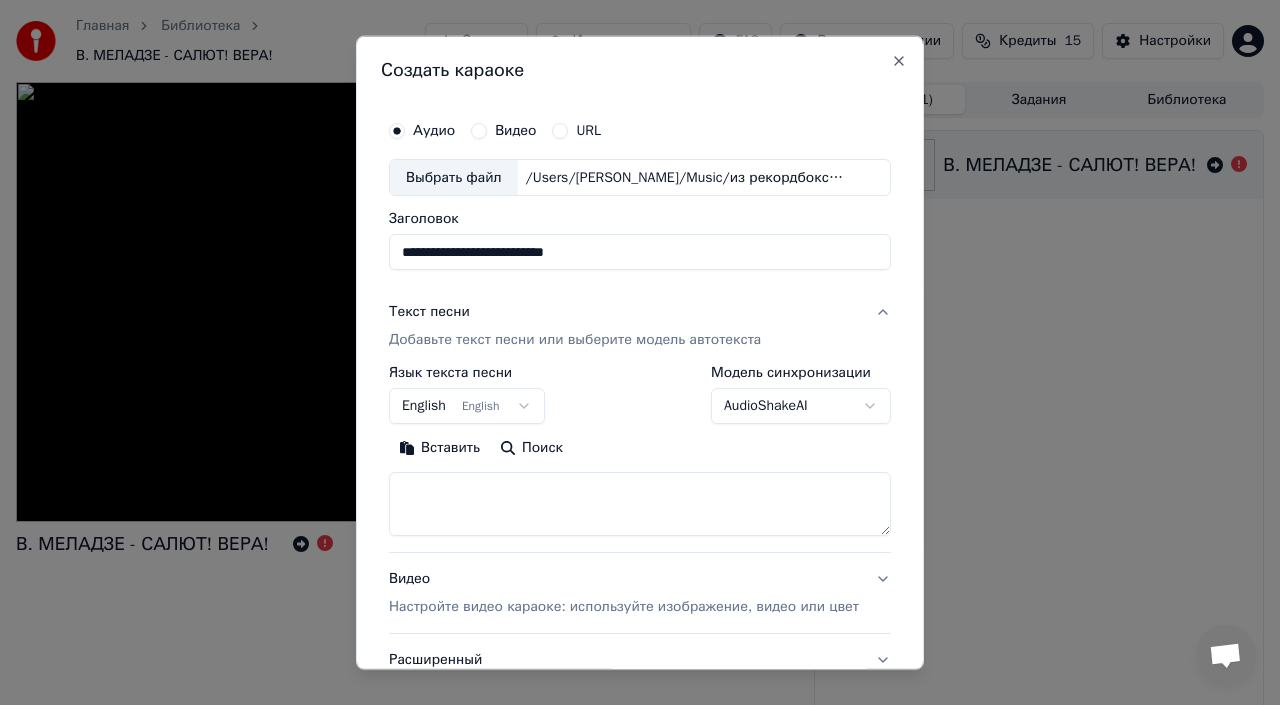click on "**********" at bounding box center (640, 352) 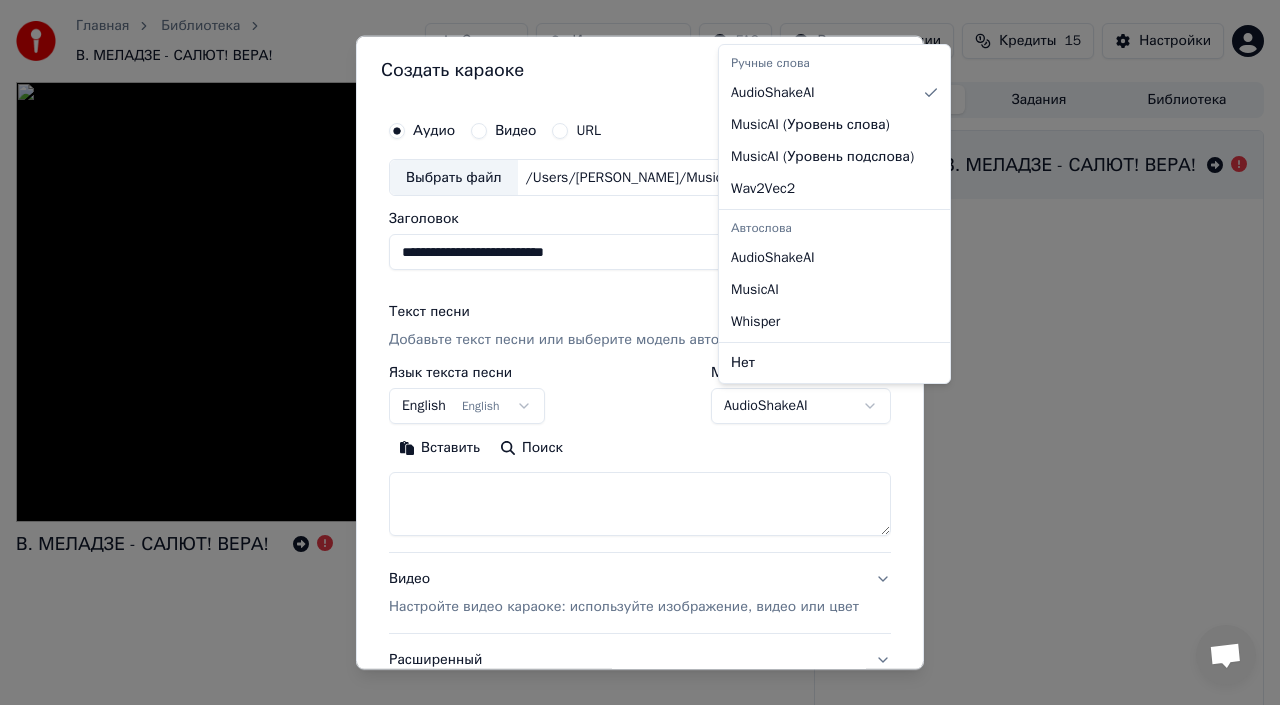 select on "**********" 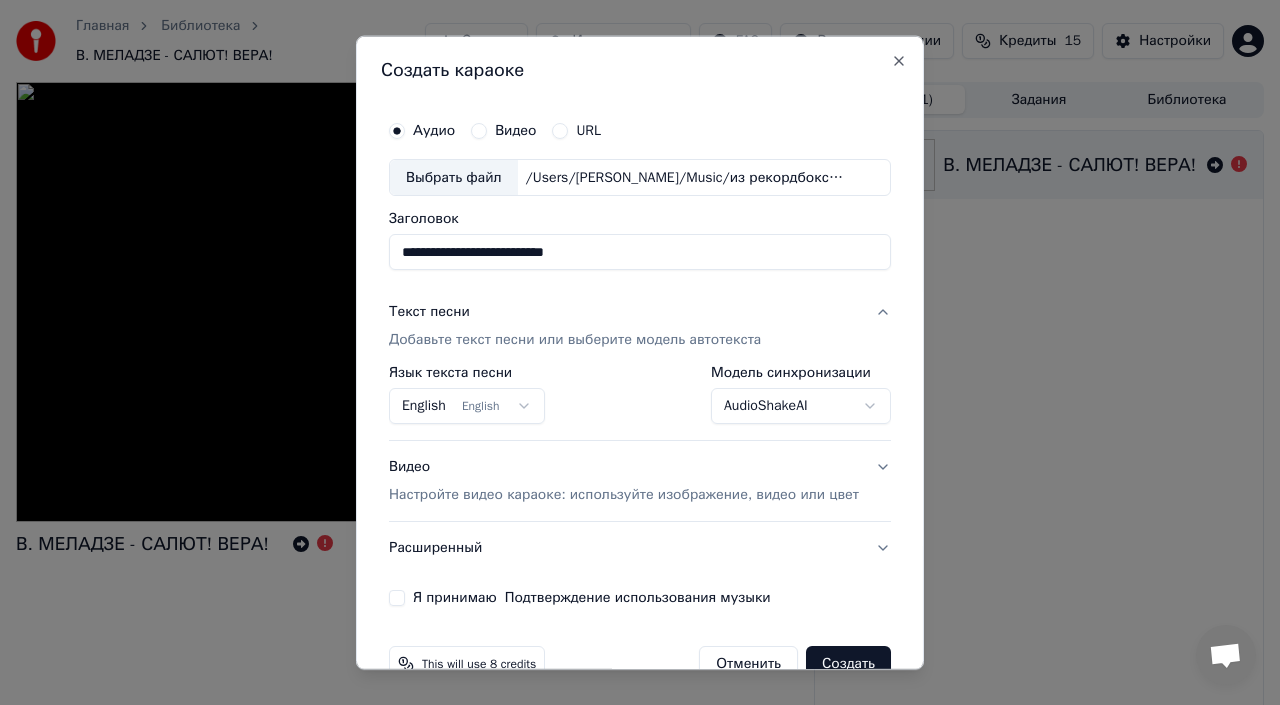 click on "English English" at bounding box center [467, 406] 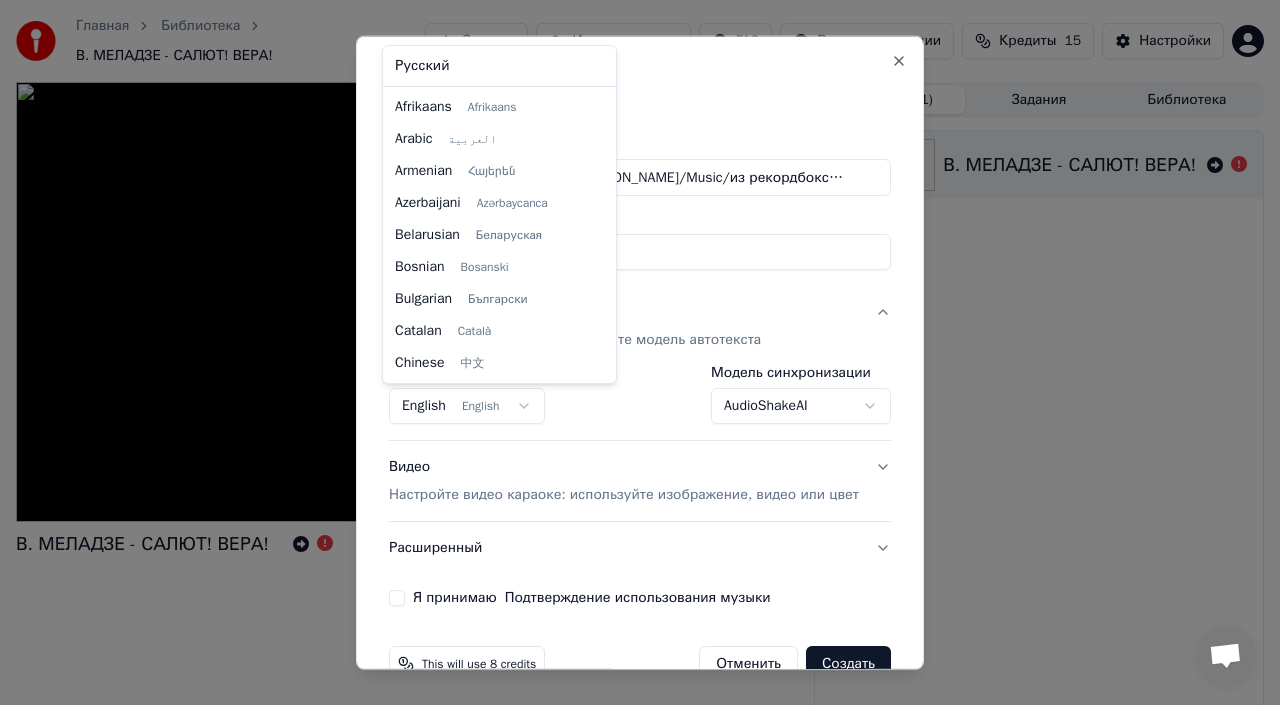 scroll, scrollTop: 160, scrollLeft: 0, axis: vertical 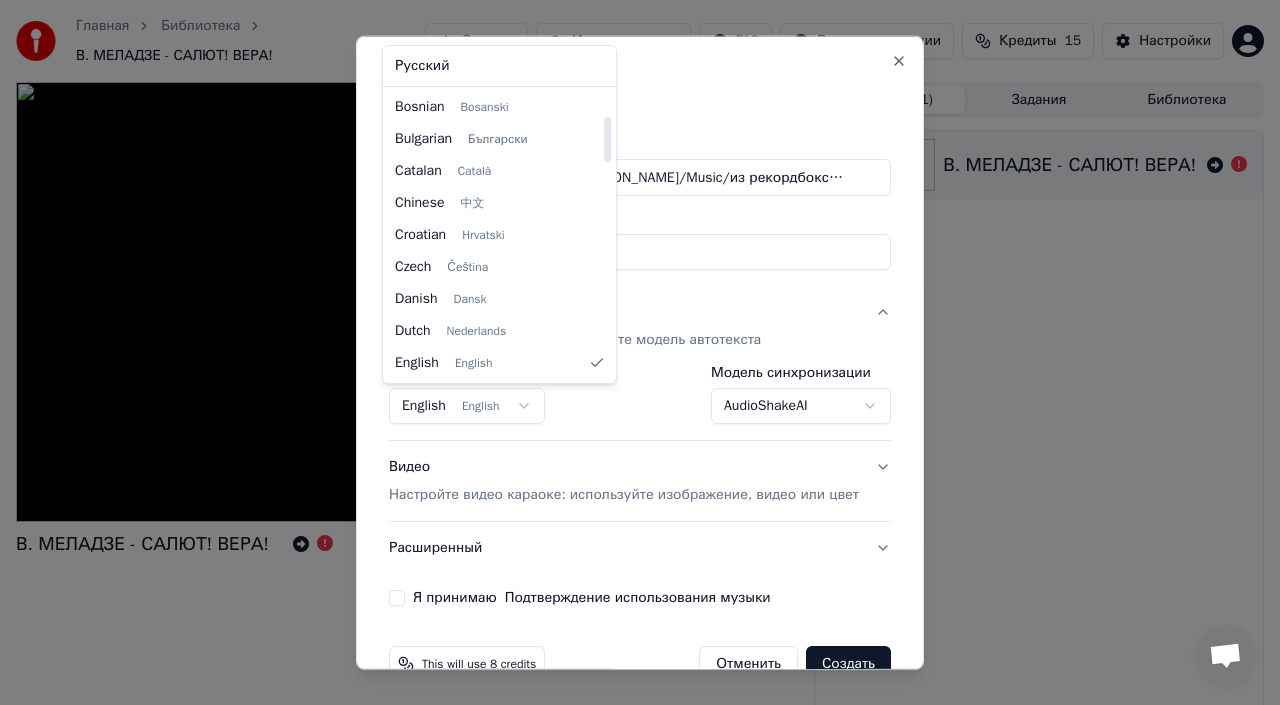 select on "**" 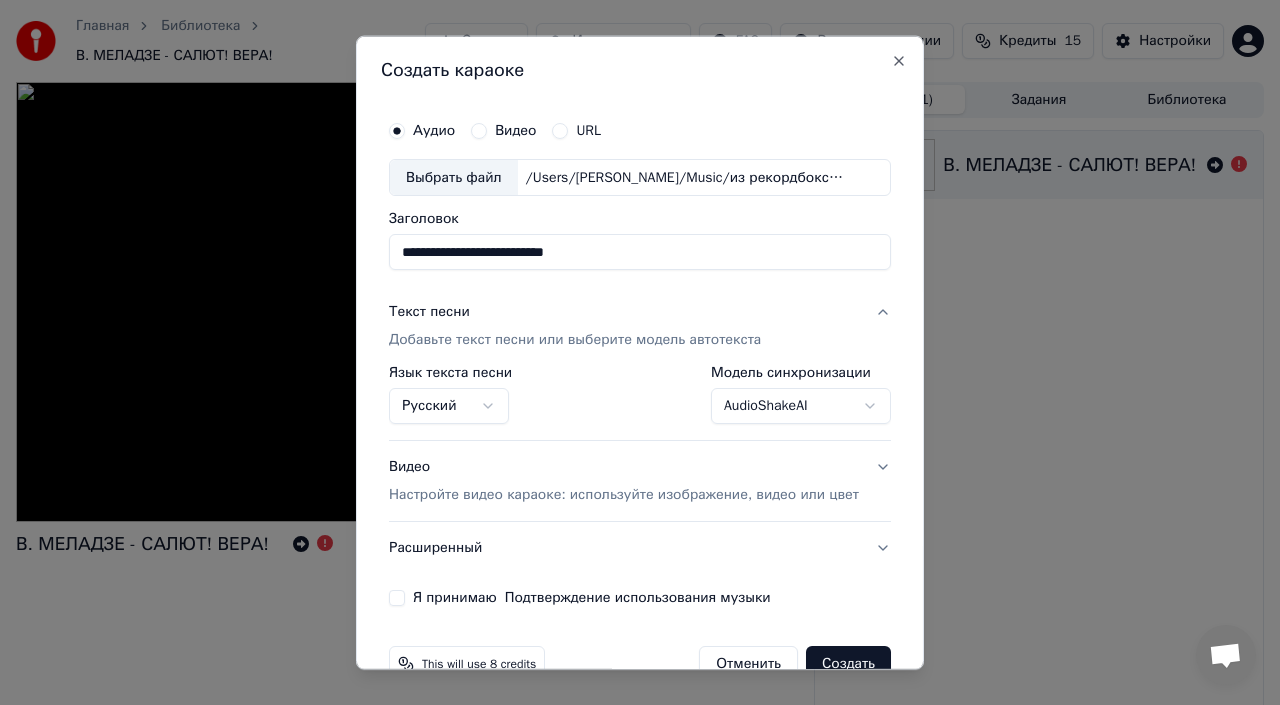 scroll, scrollTop: 45, scrollLeft: 0, axis: vertical 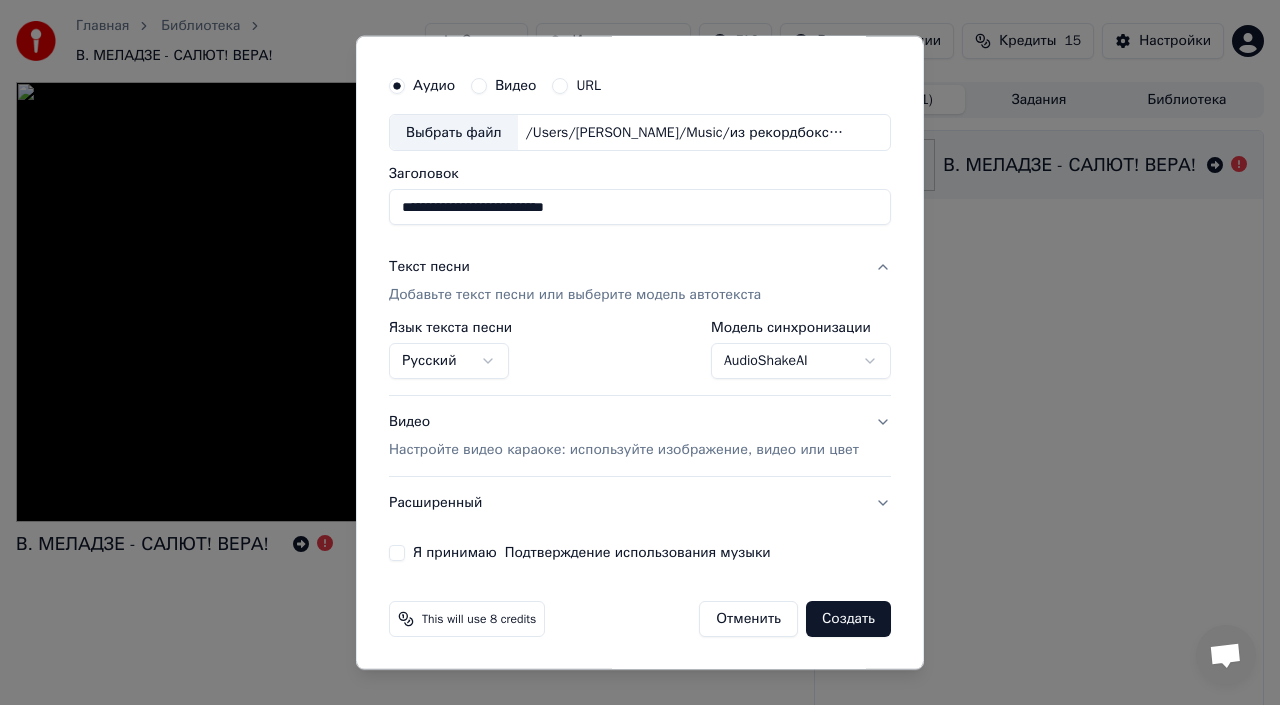 click on "Настройте видео караоке: используйте изображение, видео или цвет" at bounding box center (624, 450) 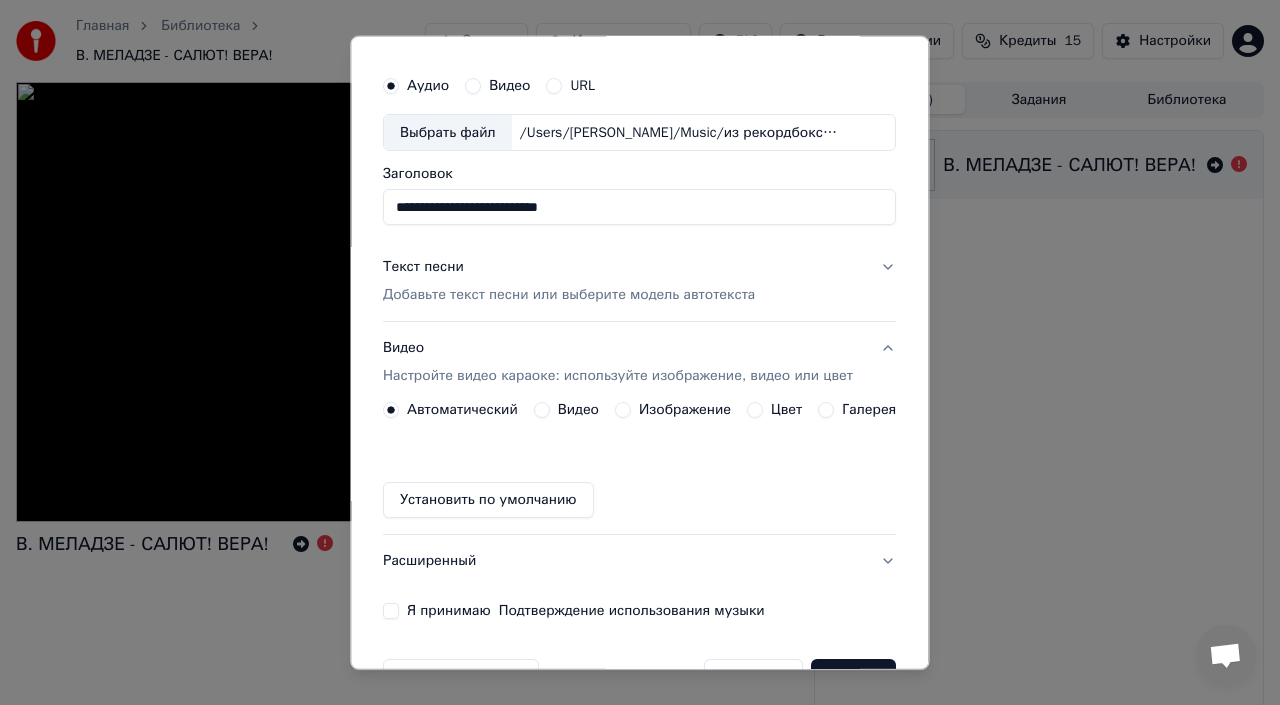 click on "Изображение" at bounding box center (685, 410) 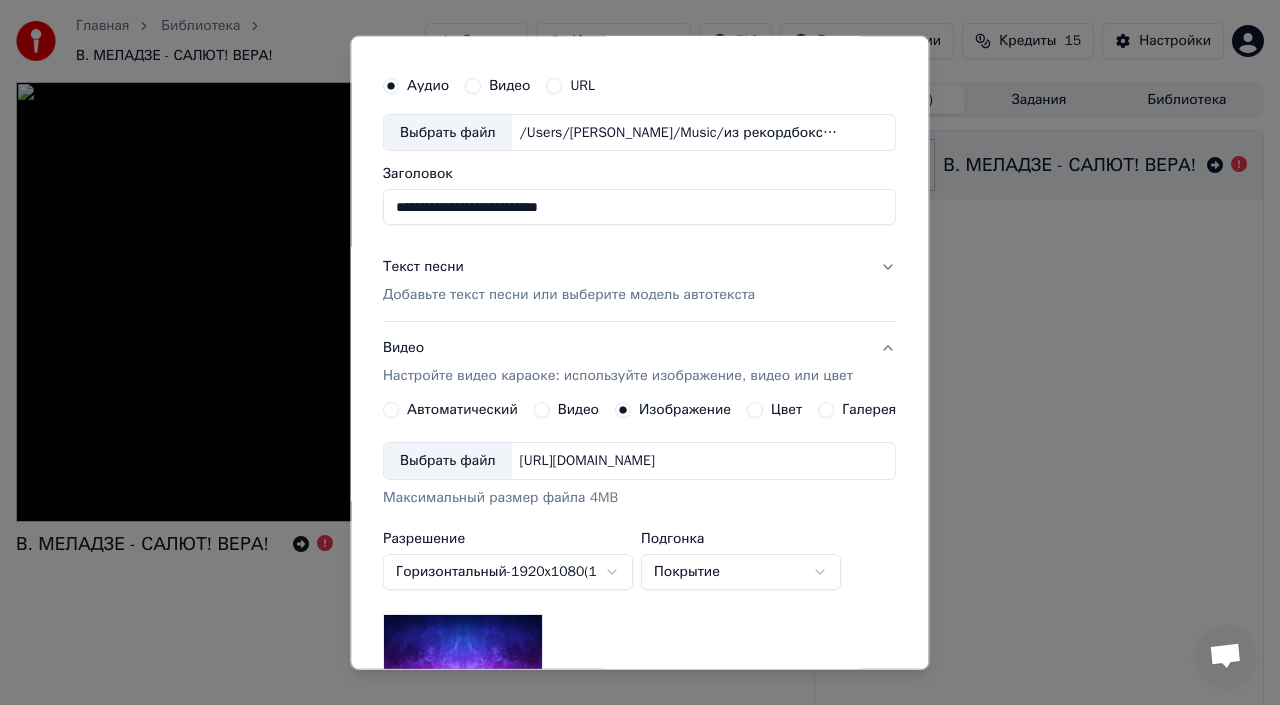 click on "Выбрать файл" at bounding box center [448, 461] 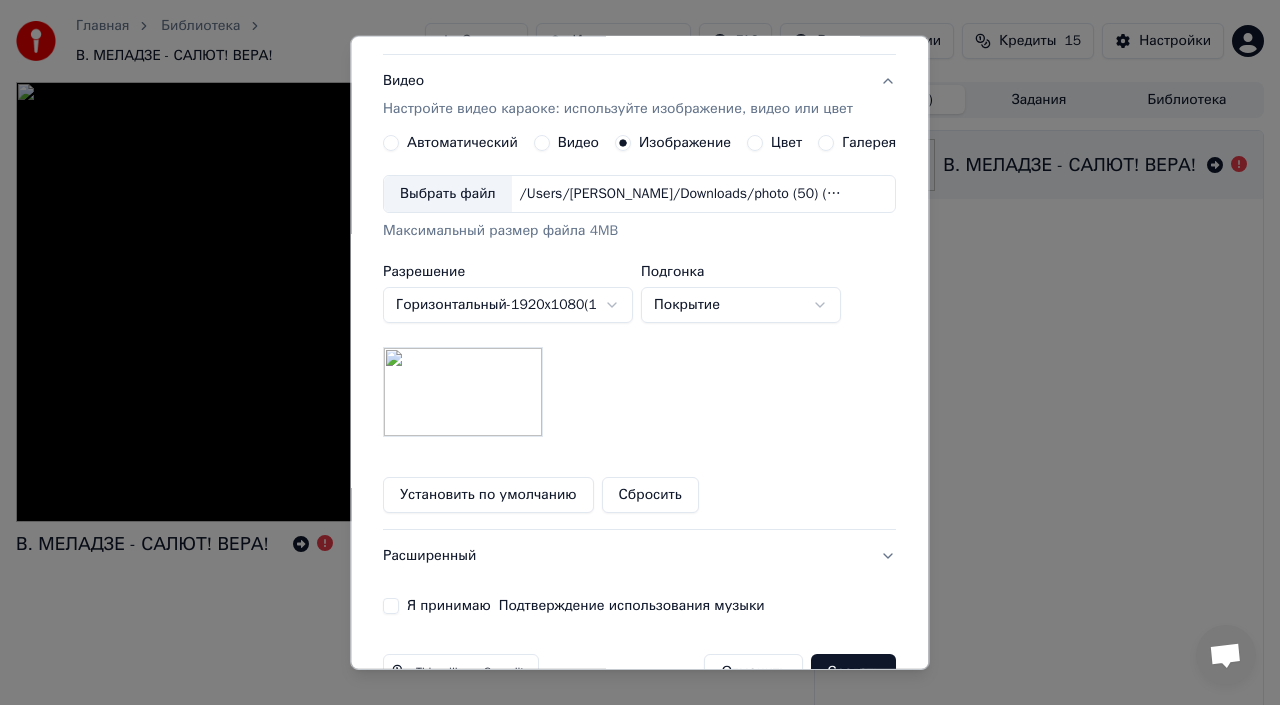 scroll, scrollTop: 365, scrollLeft: 0, axis: vertical 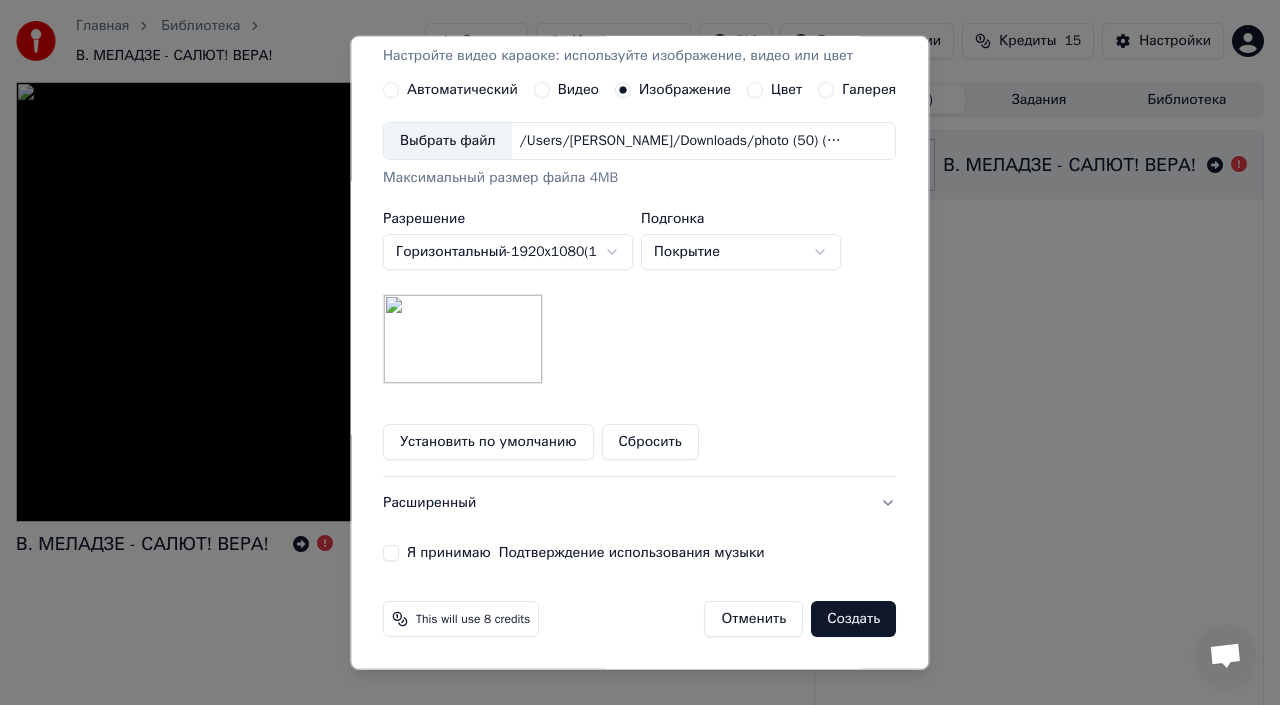 click on "Я принимаю   Подтверждение использования музыки" at bounding box center [391, 553] 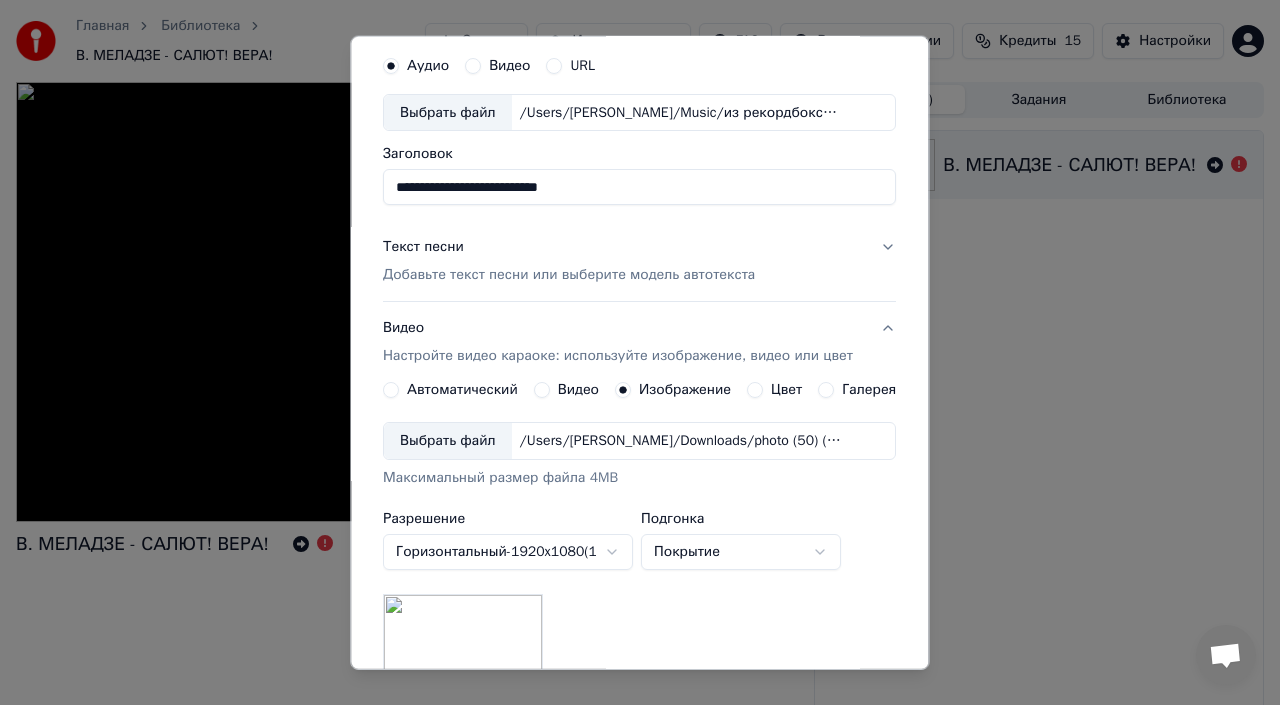 scroll, scrollTop: 49, scrollLeft: 0, axis: vertical 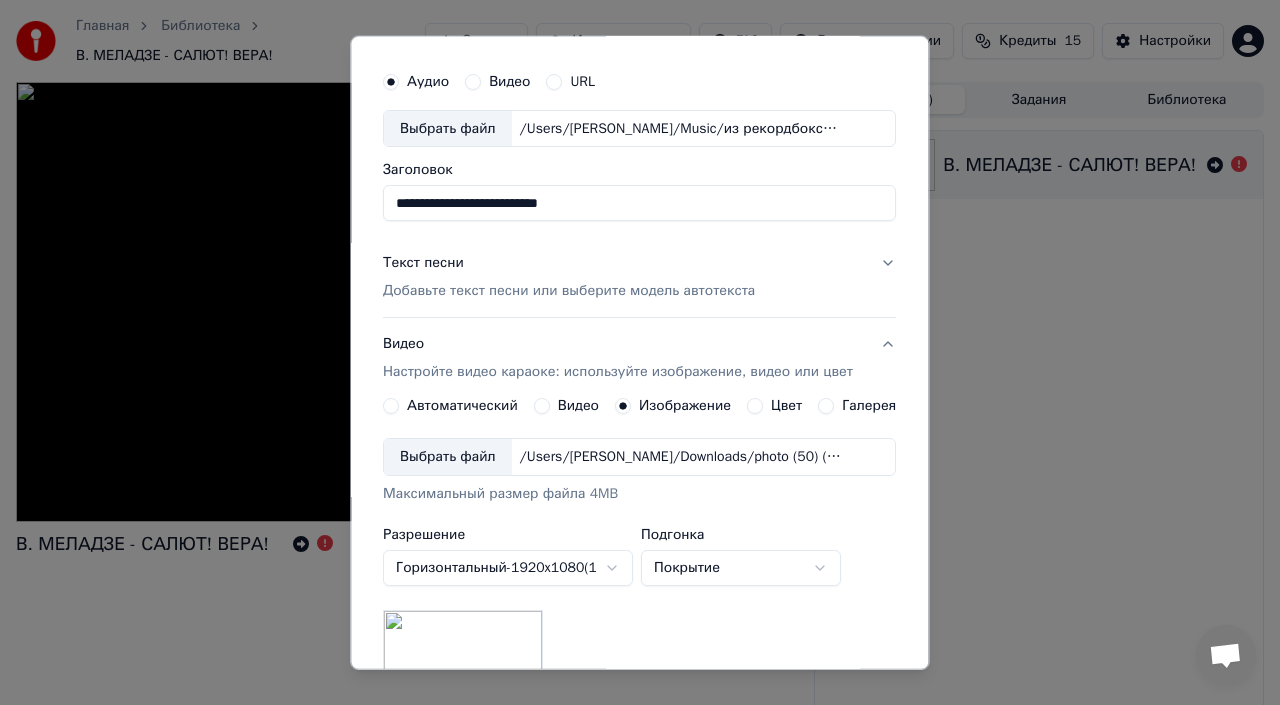 click on "Текст песни Добавьте текст песни или выберите модель автотекста" at bounding box center (639, 277) 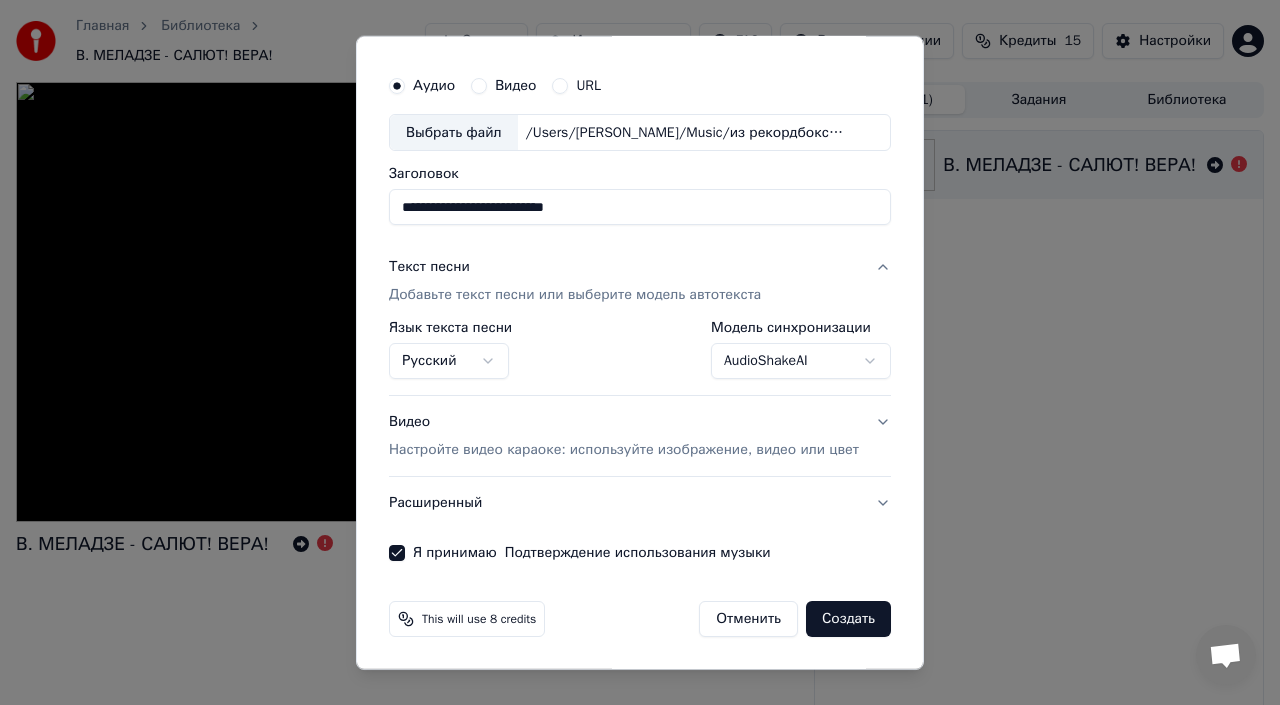 scroll, scrollTop: 45, scrollLeft: 0, axis: vertical 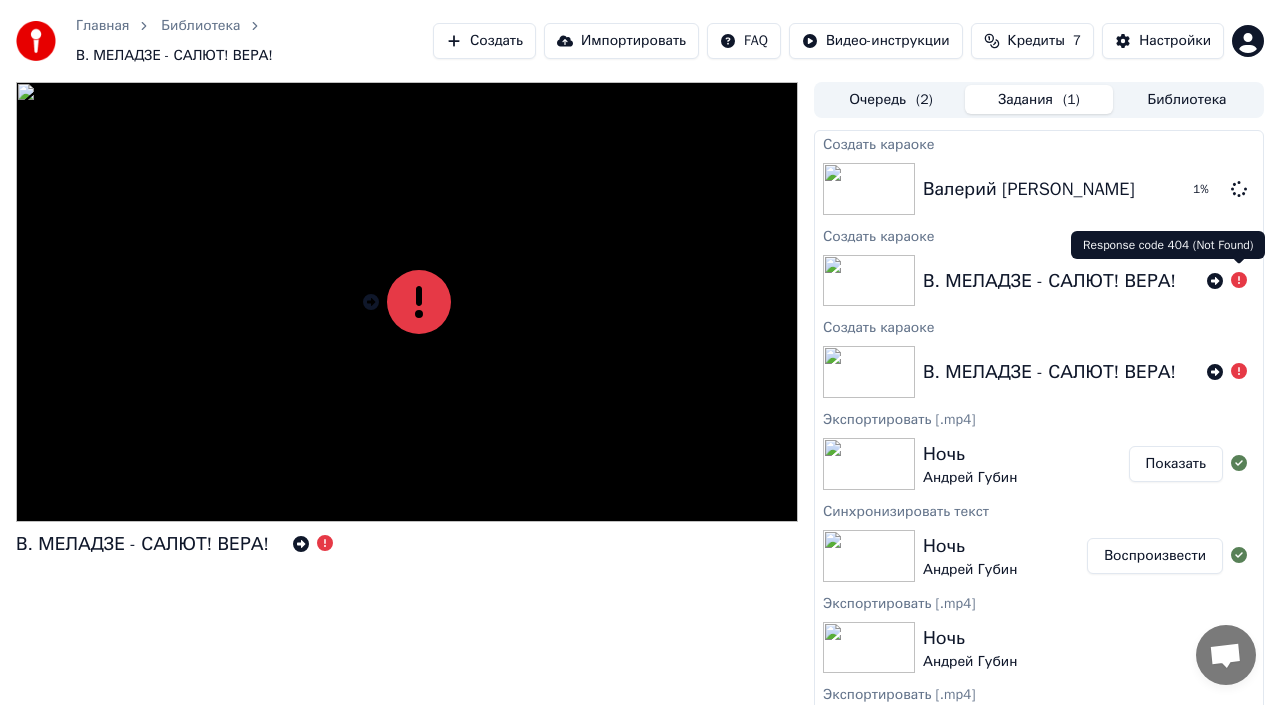 click 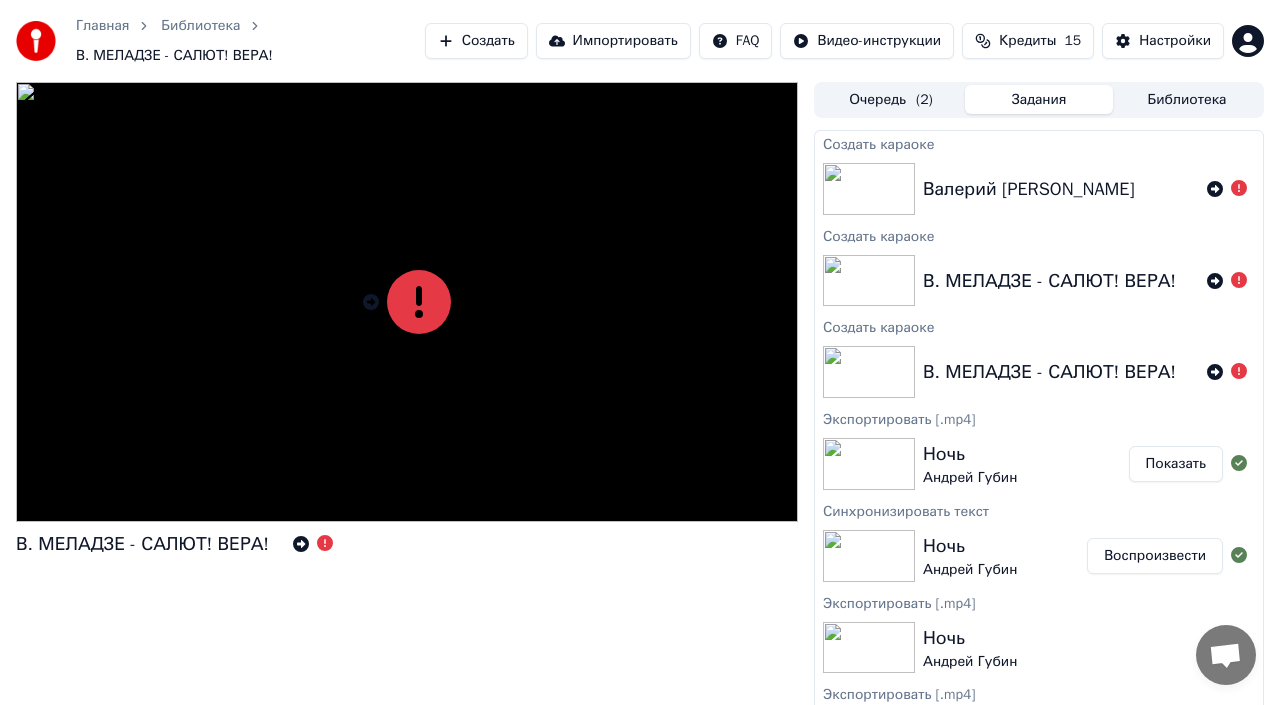 click on "Создать" at bounding box center [476, 41] 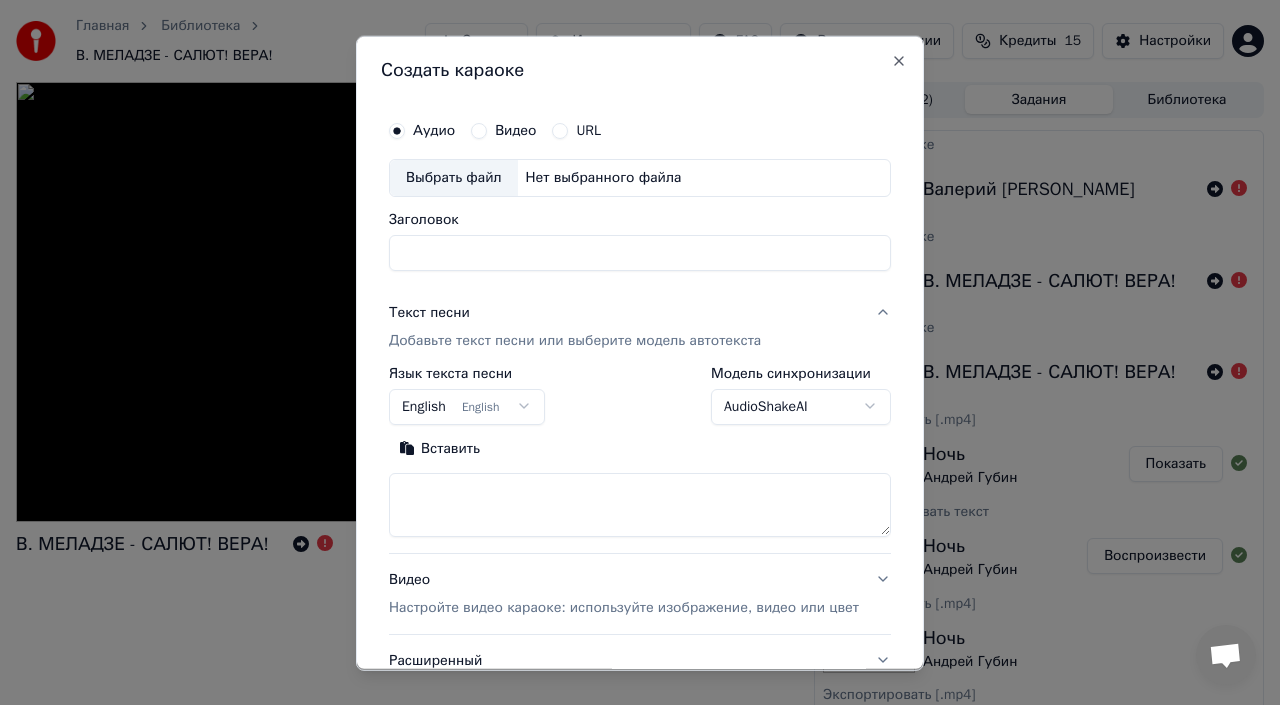 click on "Выбрать файл" at bounding box center (454, 177) 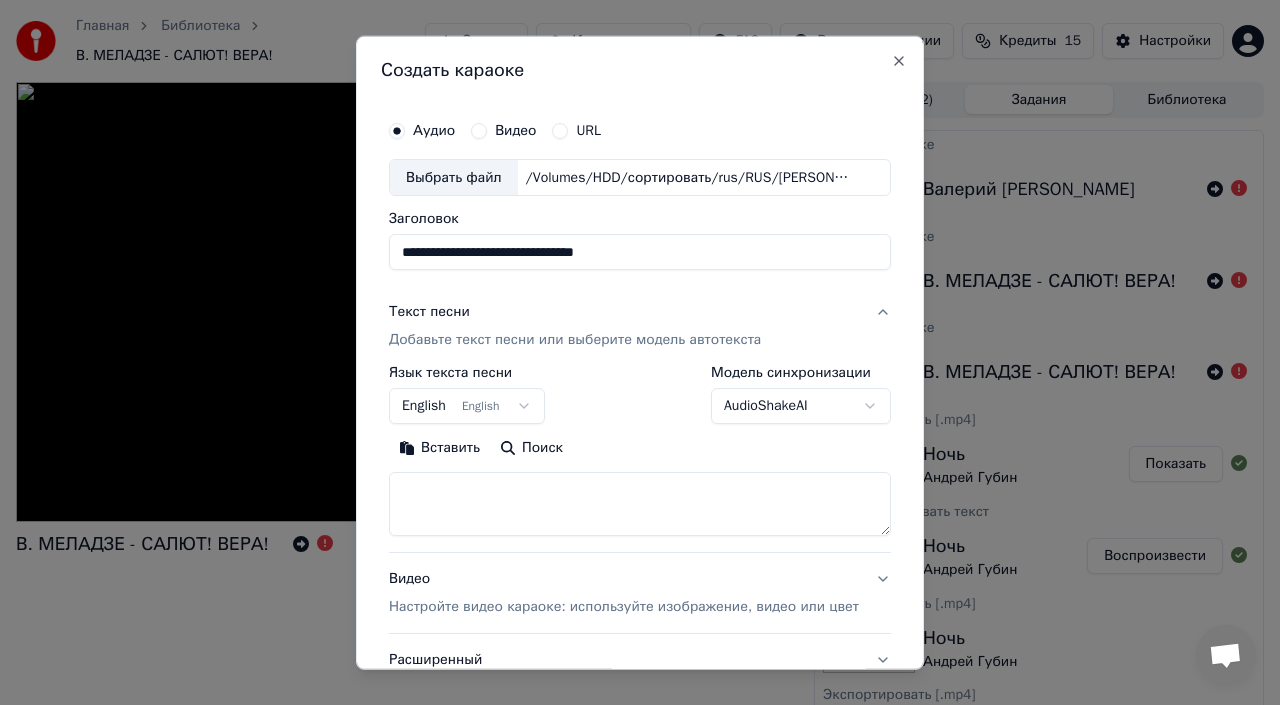 type on "**********" 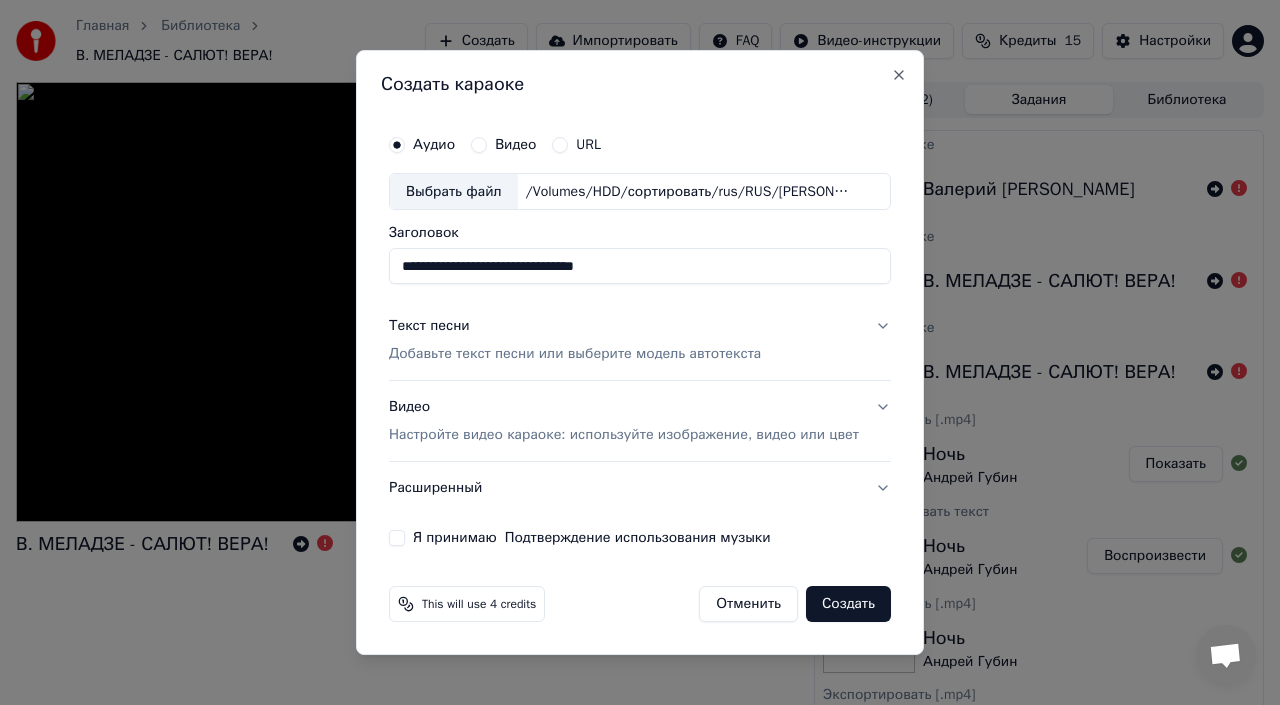 click on "Добавьте текст песни или выберите модель автотекста" at bounding box center (575, 355) 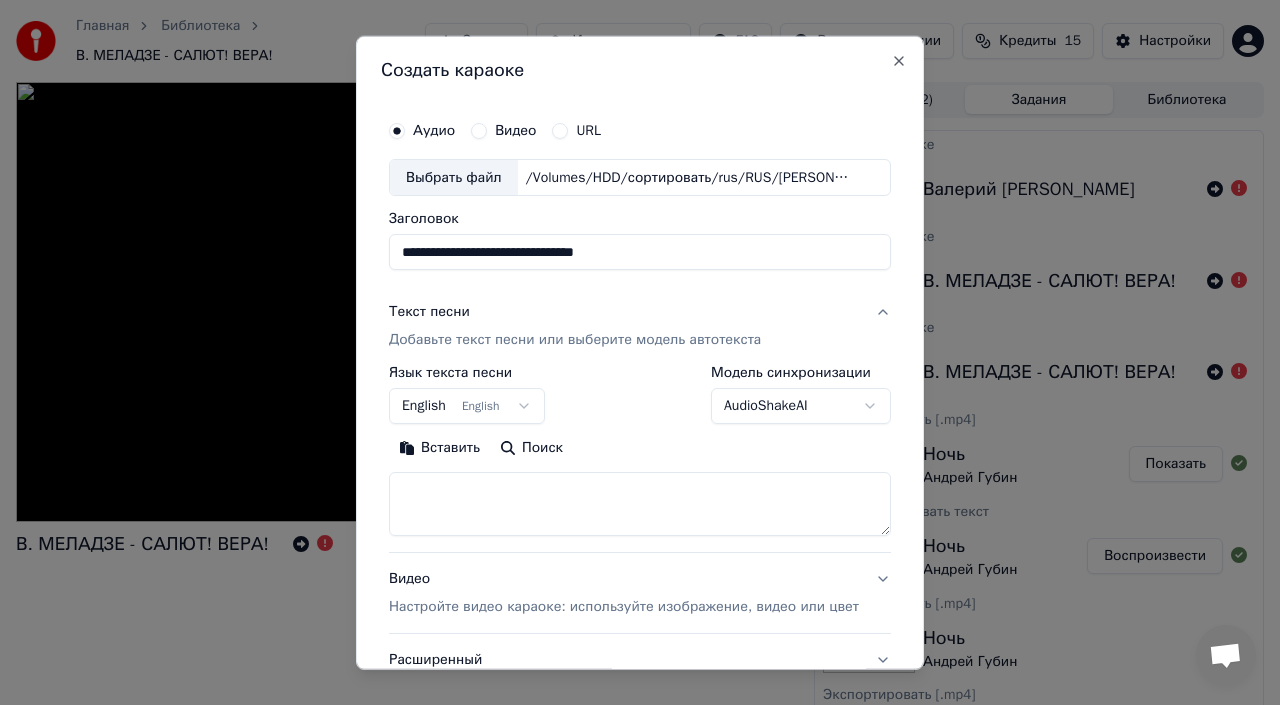 click on "English English" at bounding box center [467, 406] 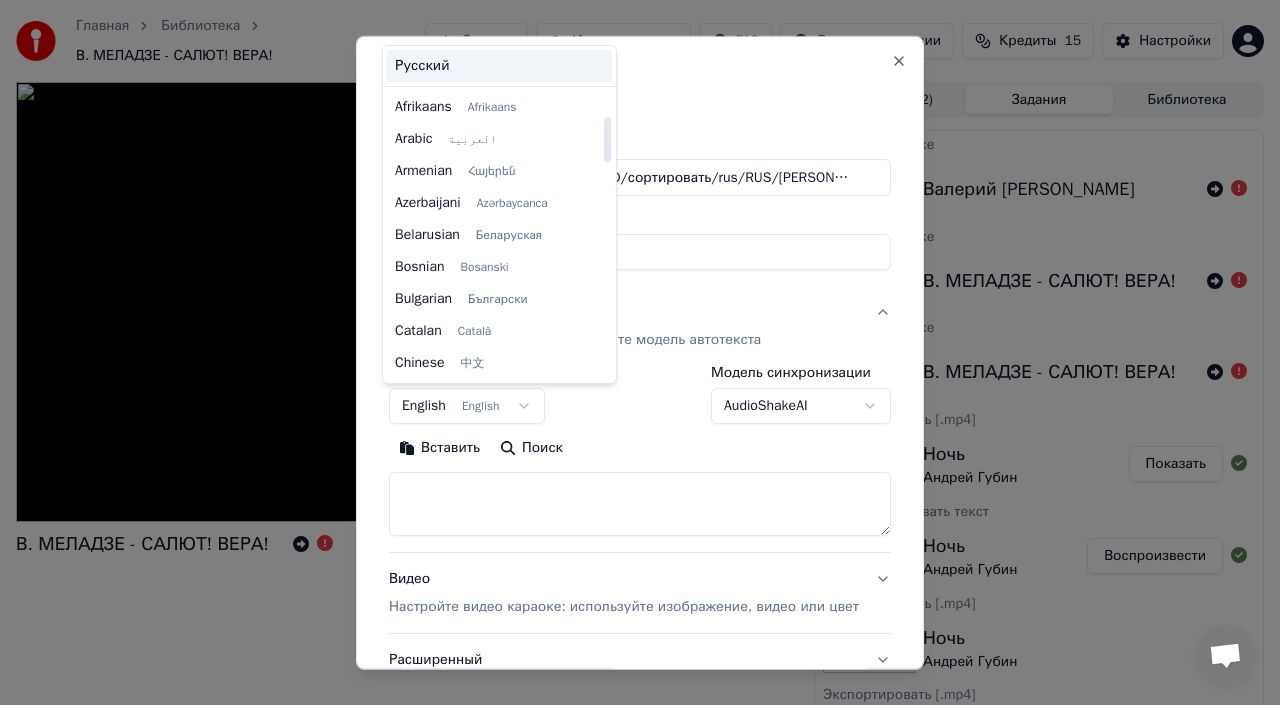 scroll, scrollTop: 160, scrollLeft: 0, axis: vertical 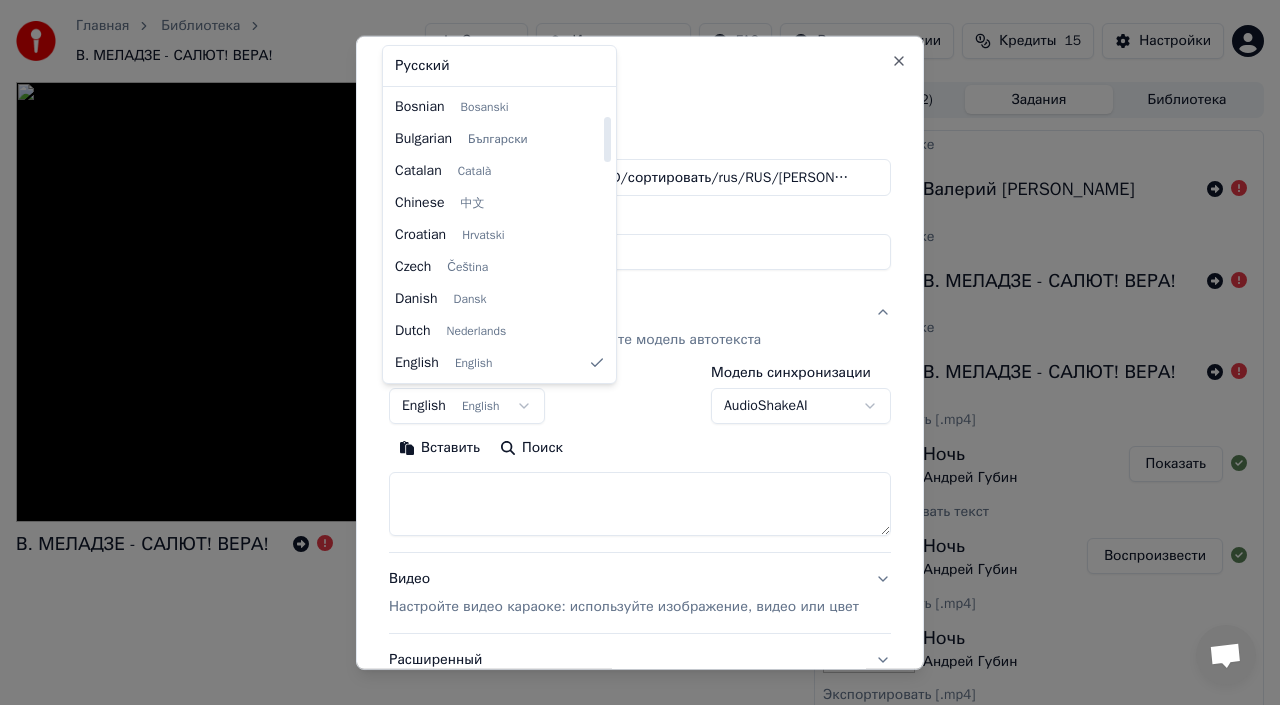 select on "**" 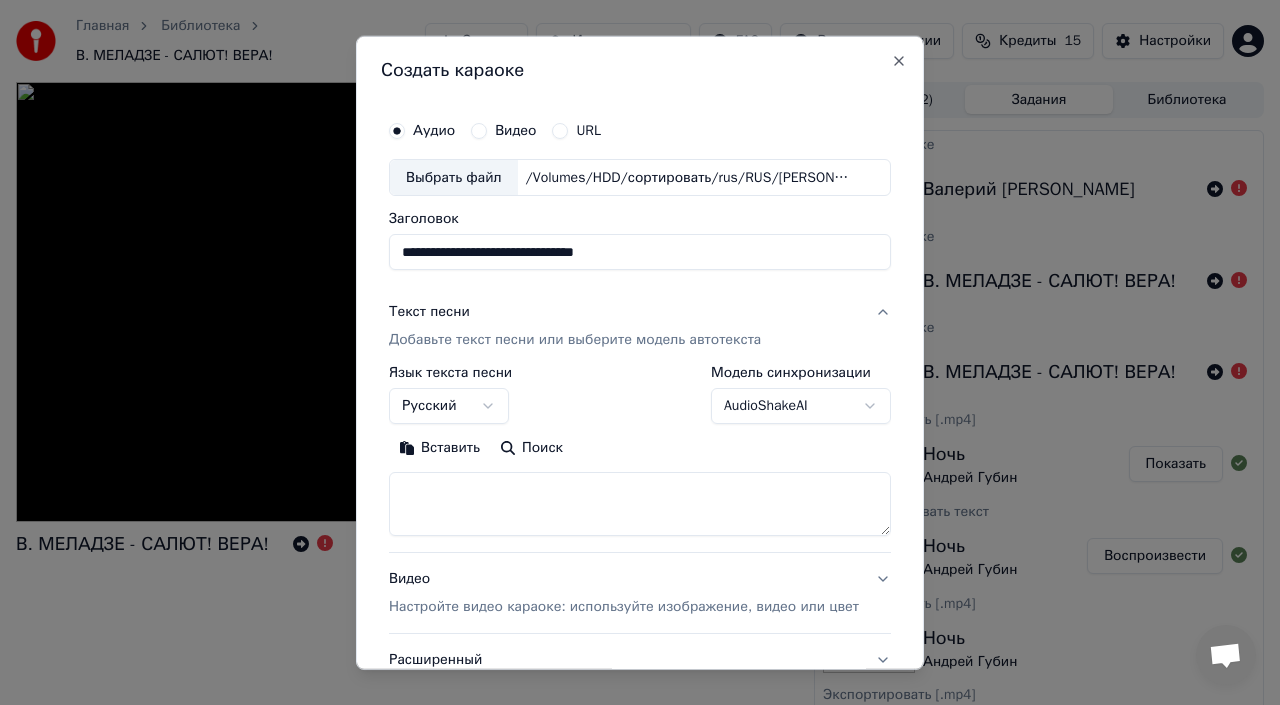 click on "AudioShakeAI" at bounding box center [801, 406] 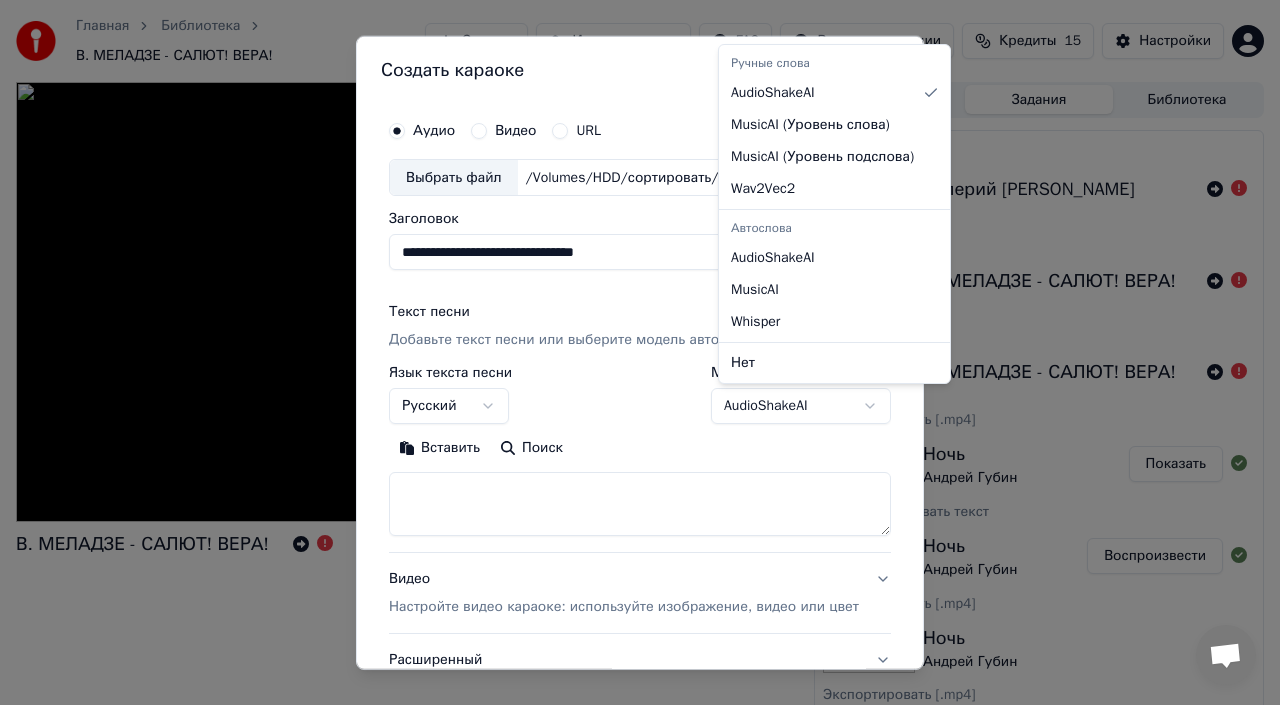 select on "**********" 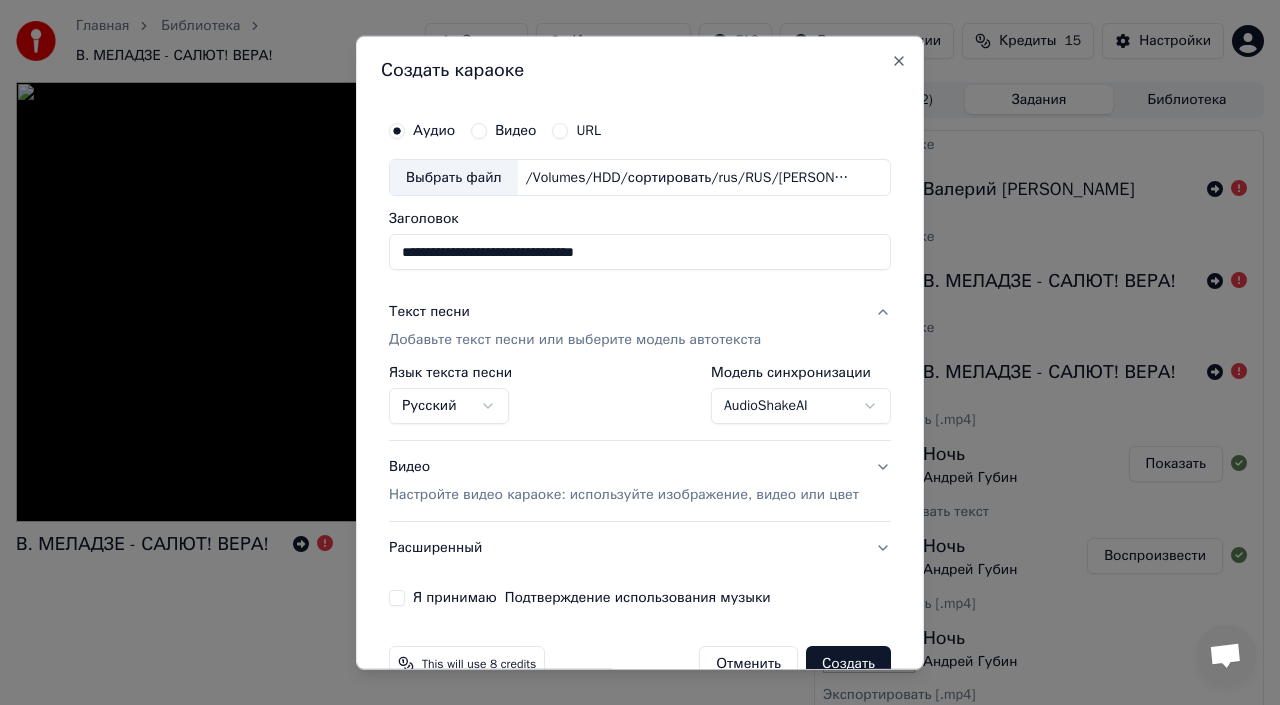 scroll, scrollTop: 45, scrollLeft: 0, axis: vertical 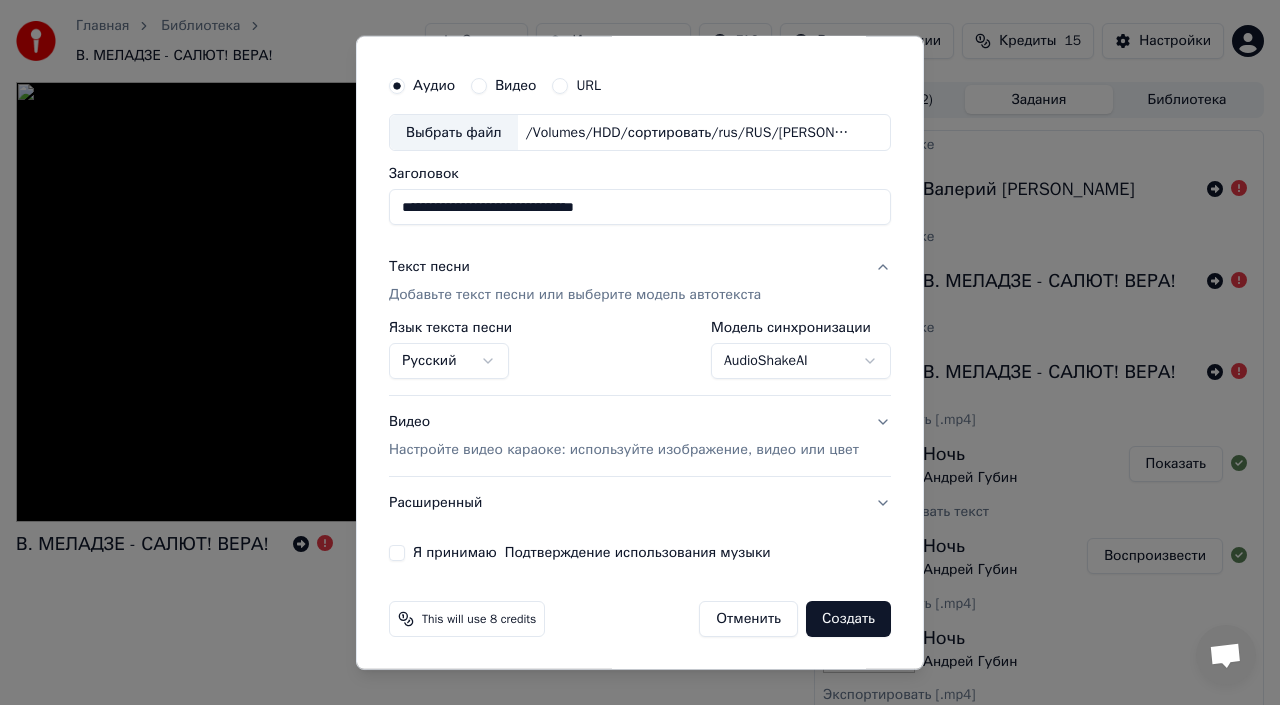 click on "Видео Настройте видео караоке: используйте изображение, видео или цвет" at bounding box center [640, 436] 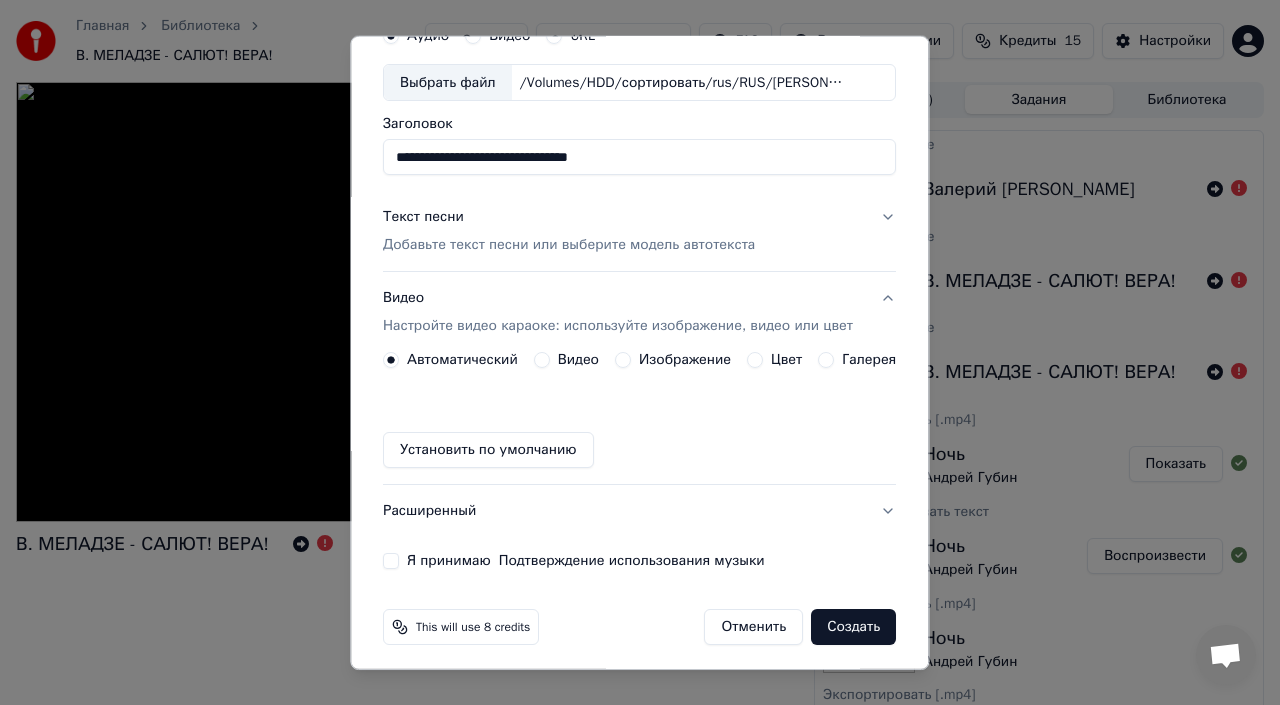 scroll, scrollTop: 103, scrollLeft: 0, axis: vertical 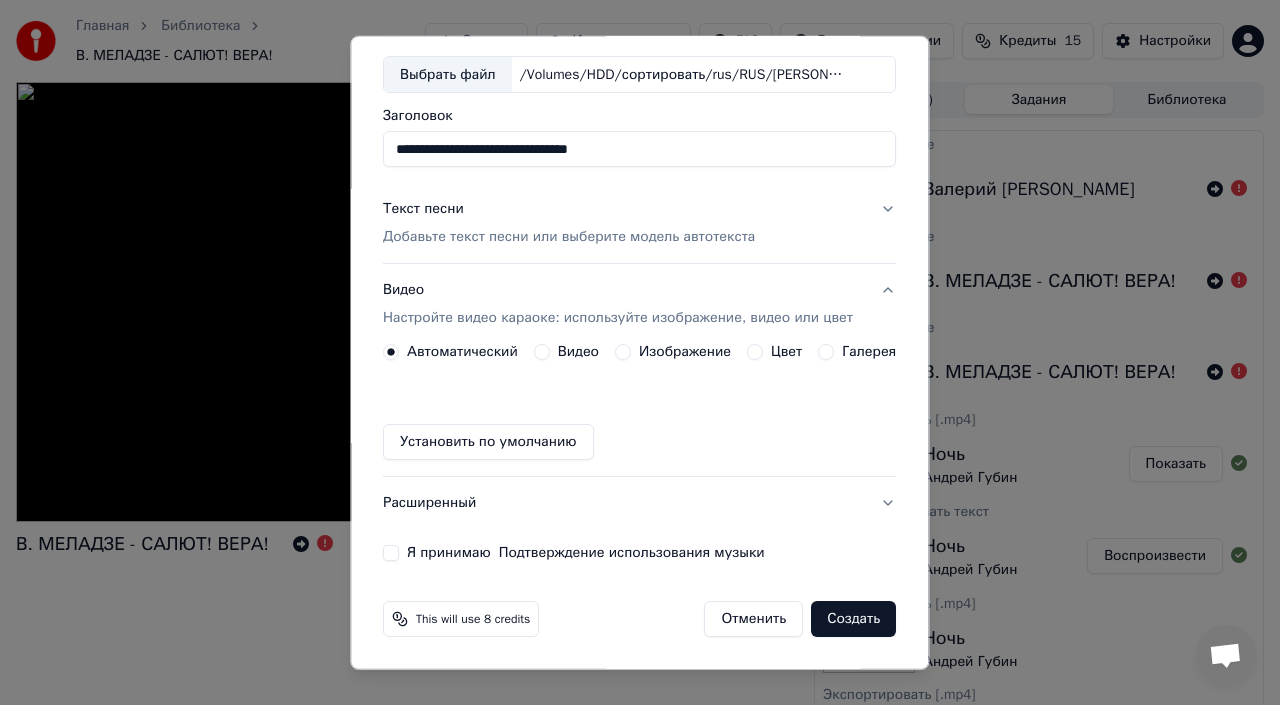 click on "Изображение" at bounding box center [623, 352] 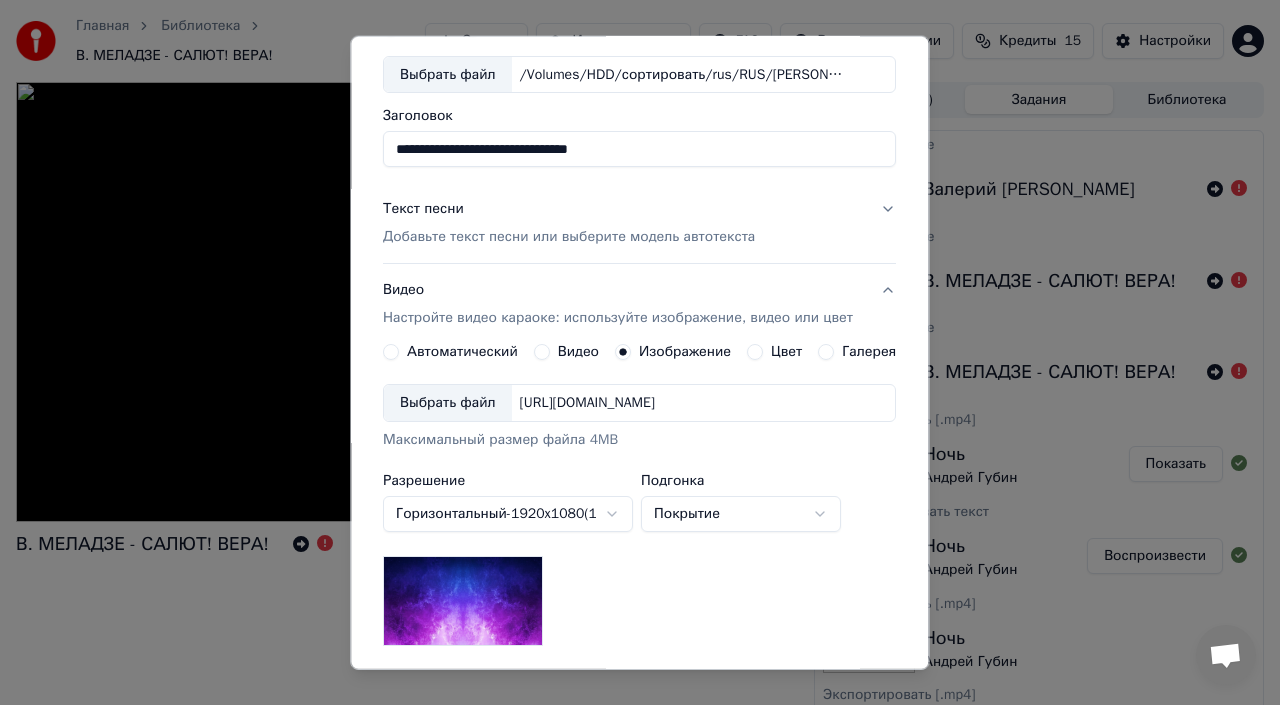 click on "Выбрать файл" at bounding box center (448, 403) 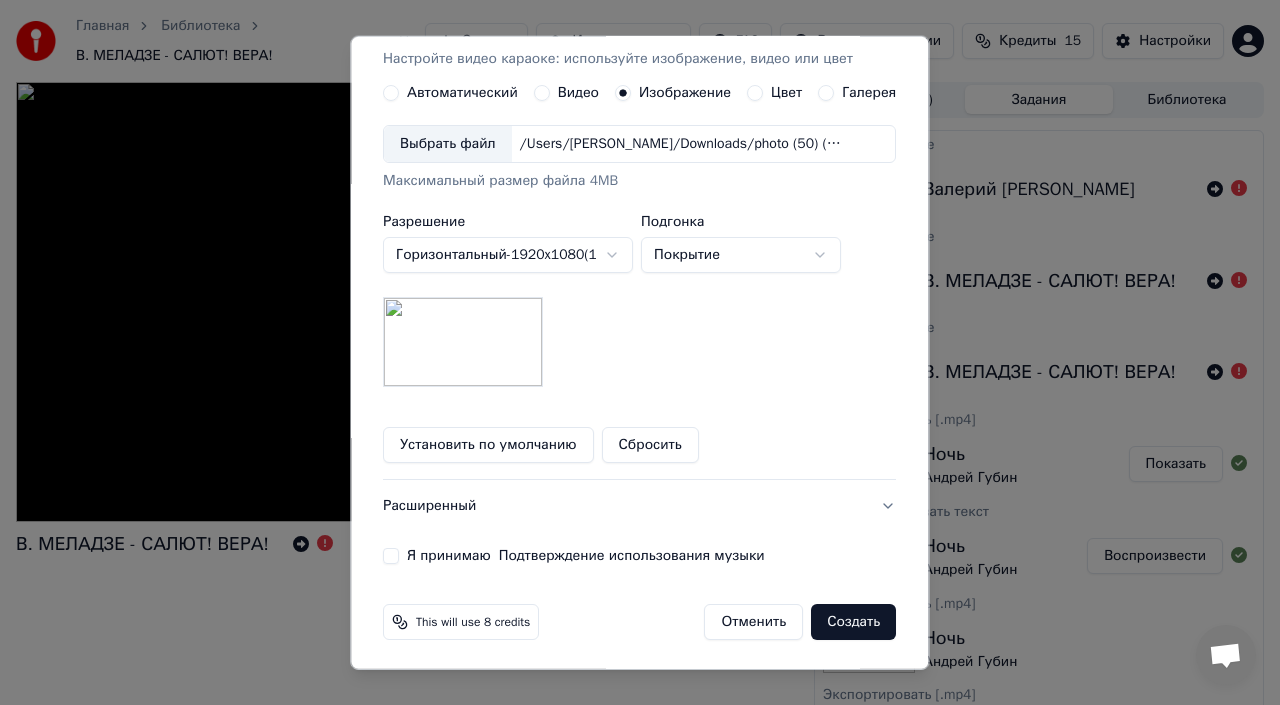 scroll, scrollTop: 365, scrollLeft: 0, axis: vertical 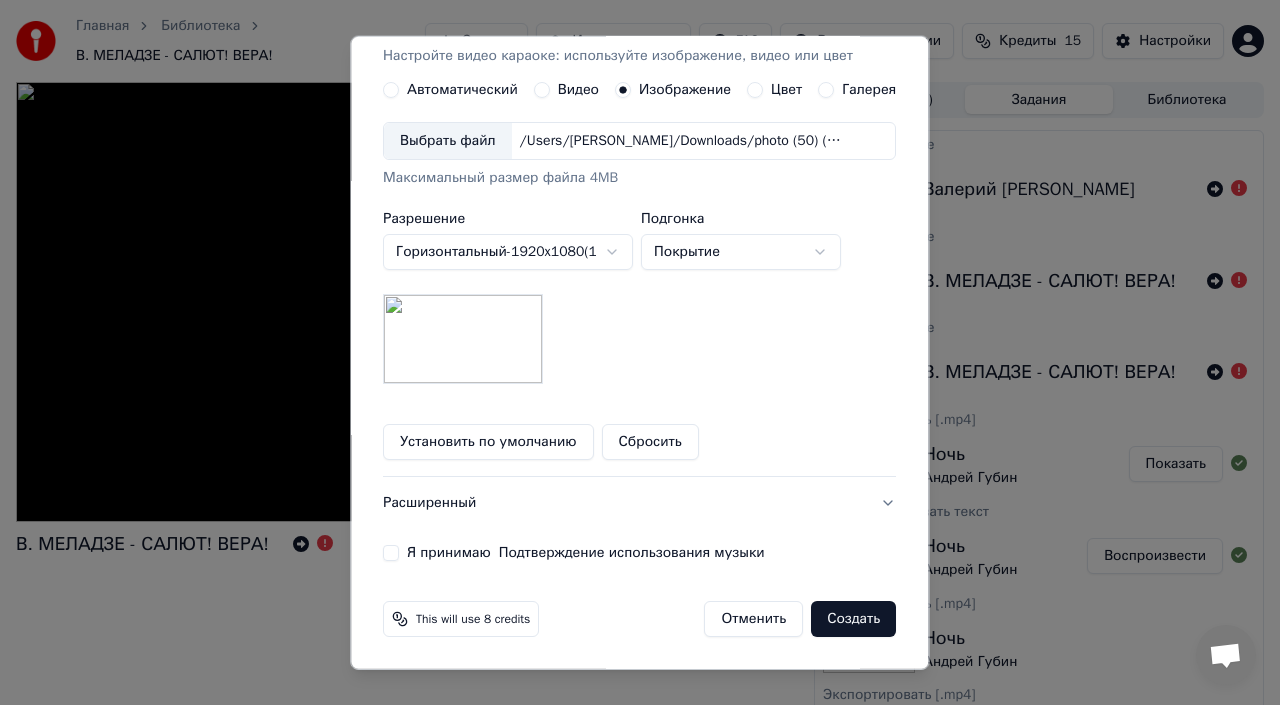 click on "Я принимаю   Подтверждение использования музыки" at bounding box center [391, 553] 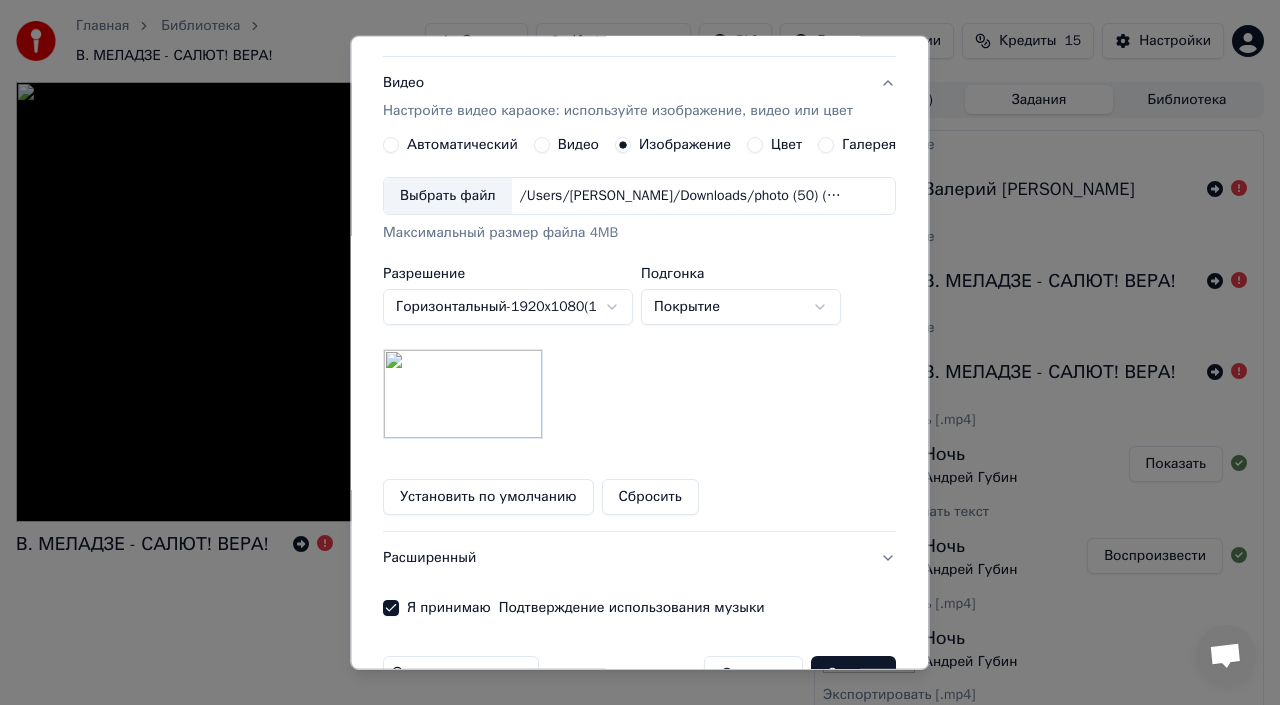 scroll, scrollTop: 365, scrollLeft: 0, axis: vertical 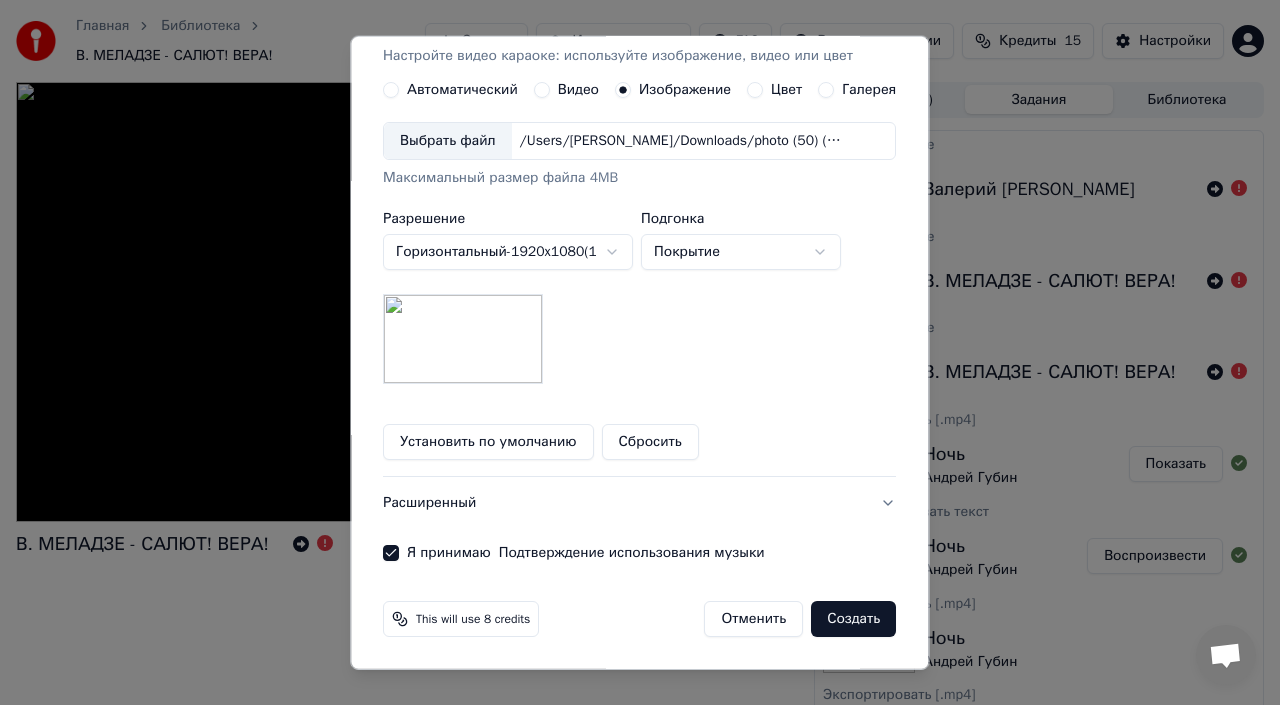 click on "Создать" at bounding box center (854, 619) 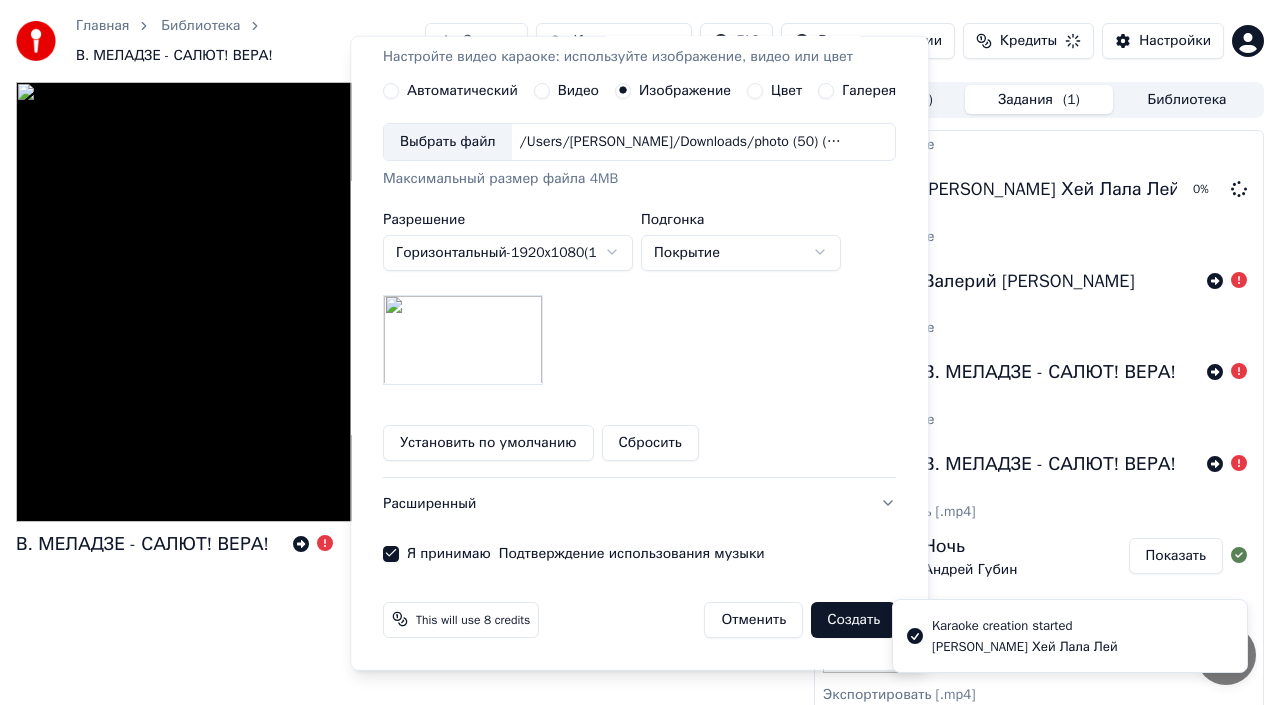 type 